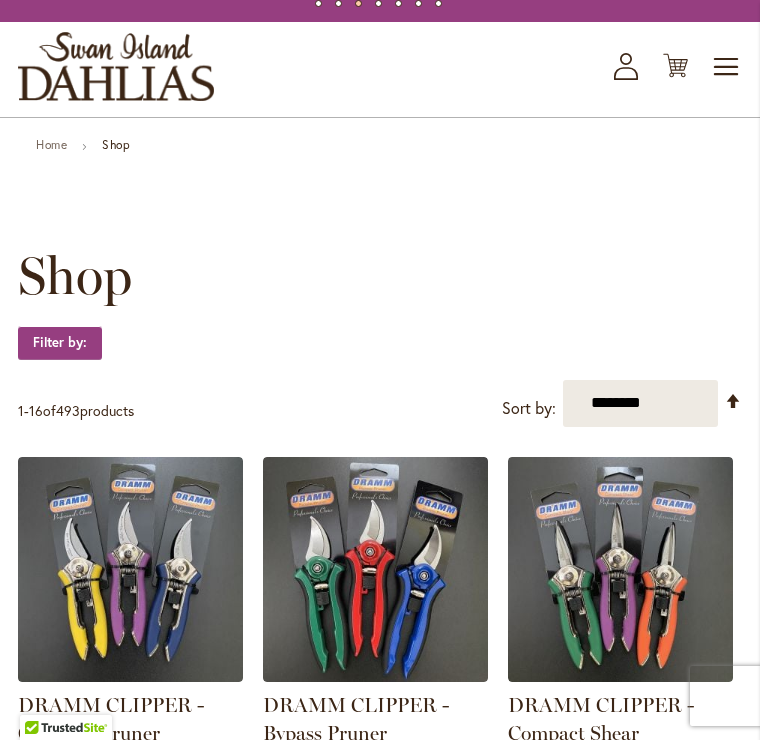 scroll, scrollTop: 0, scrollLeft: 0, axis: both 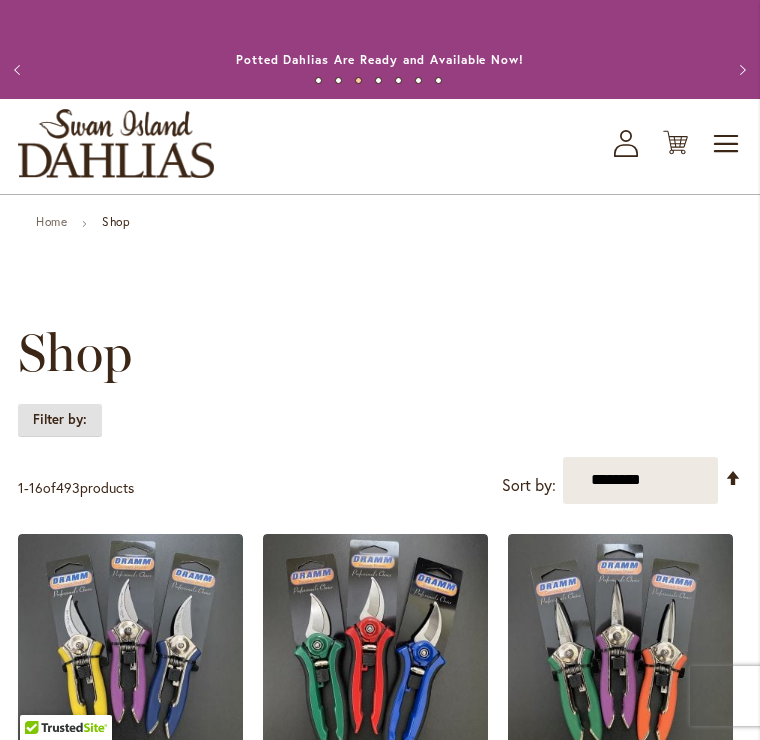 click on "Filter by:" at bounding box center [60, 420] 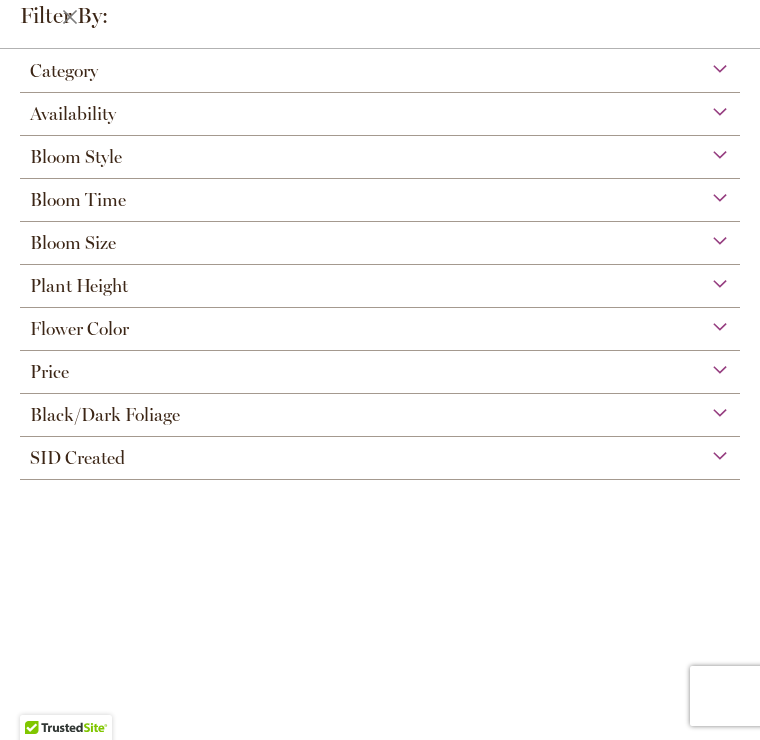 click on "Category" at bounding box center [64, 71] 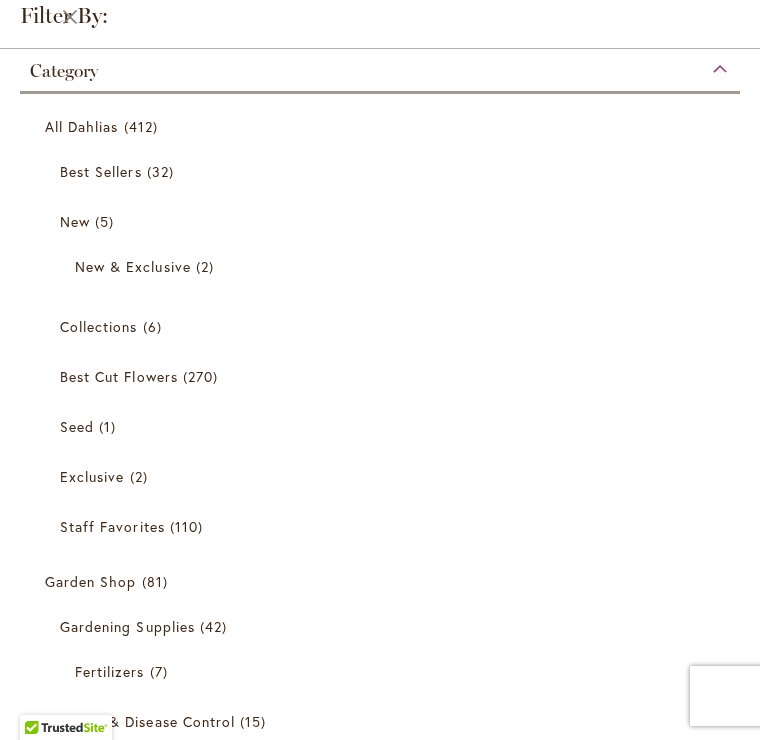 click on "Best Cut Flowers" at bounding box center (119, 376) 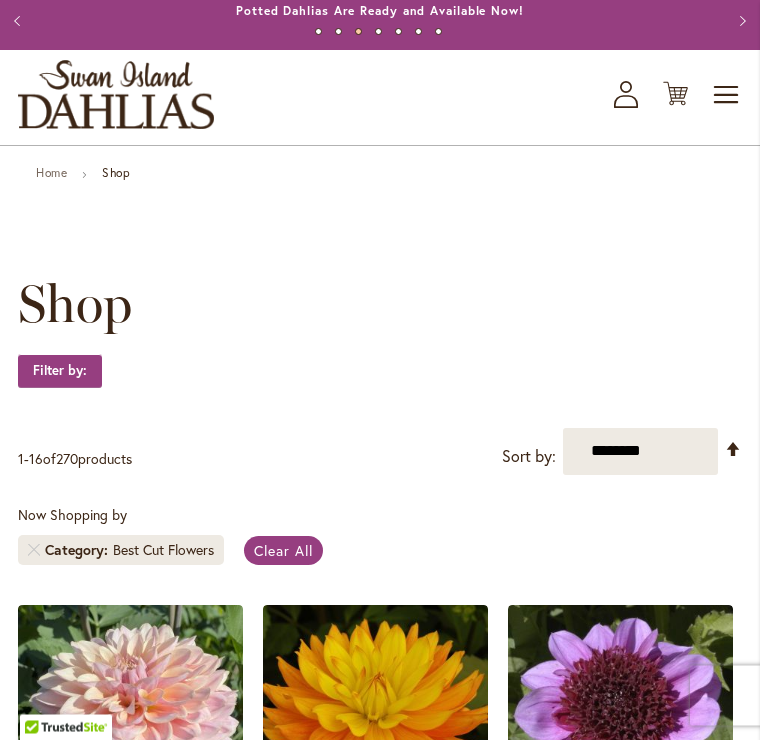 scroll, scrollTop: 0, scrollLeft: 0, axis: both 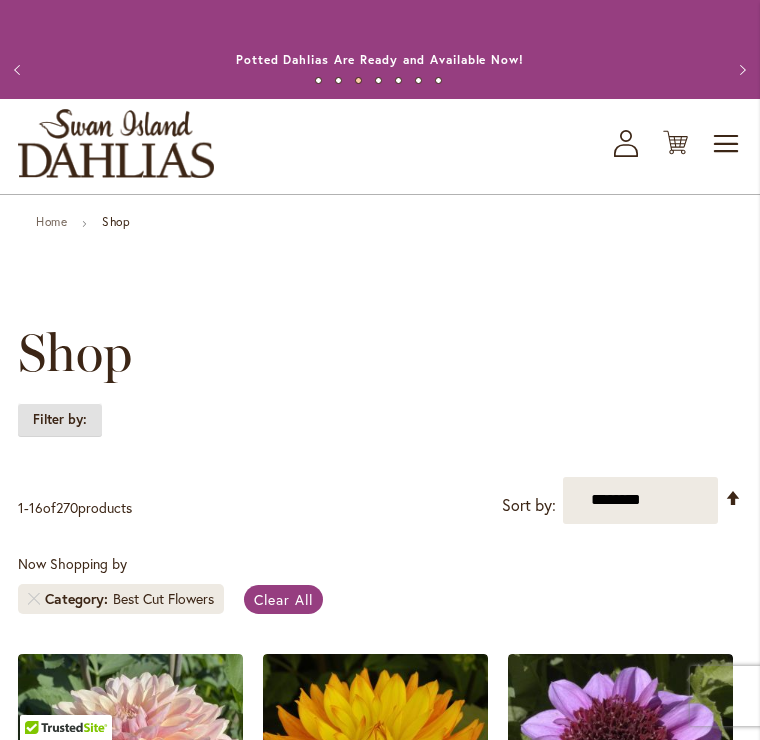 click on "Filter by:" at bounding box center [60, 420] 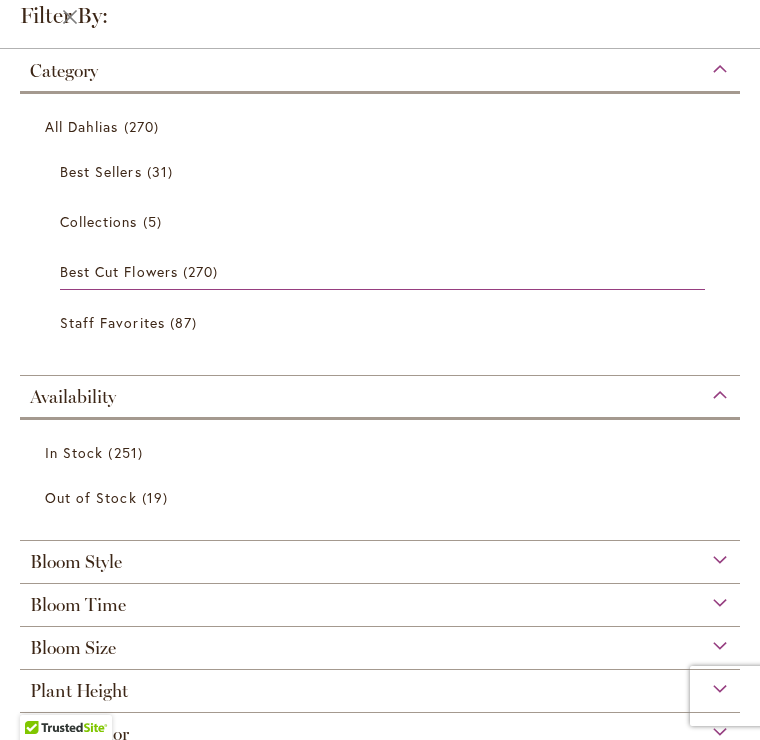 click on "Best Cut Flowers" at bounding box center (119, 271) 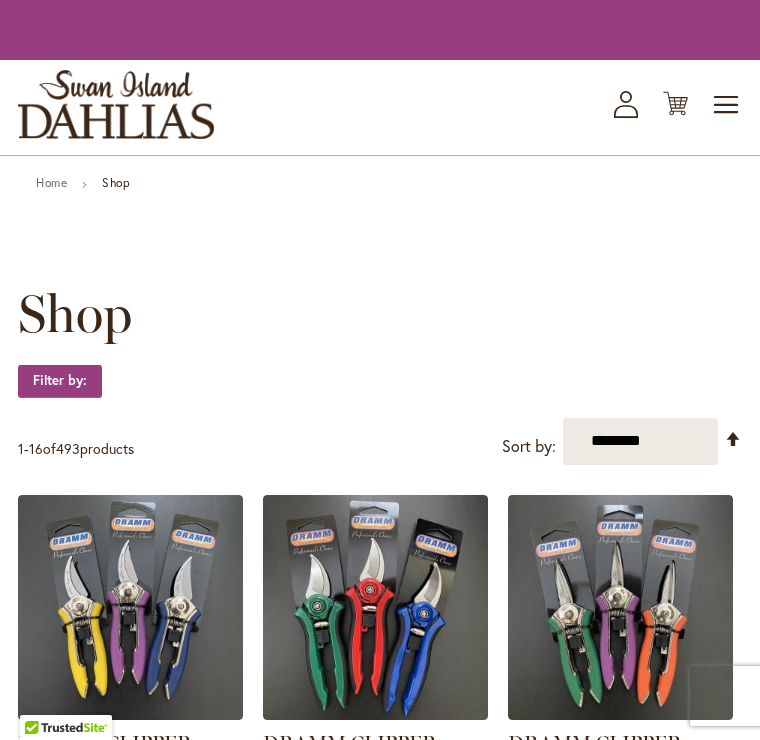 scroll, scrollTop: 0, scrollLeft: 0, axis: both 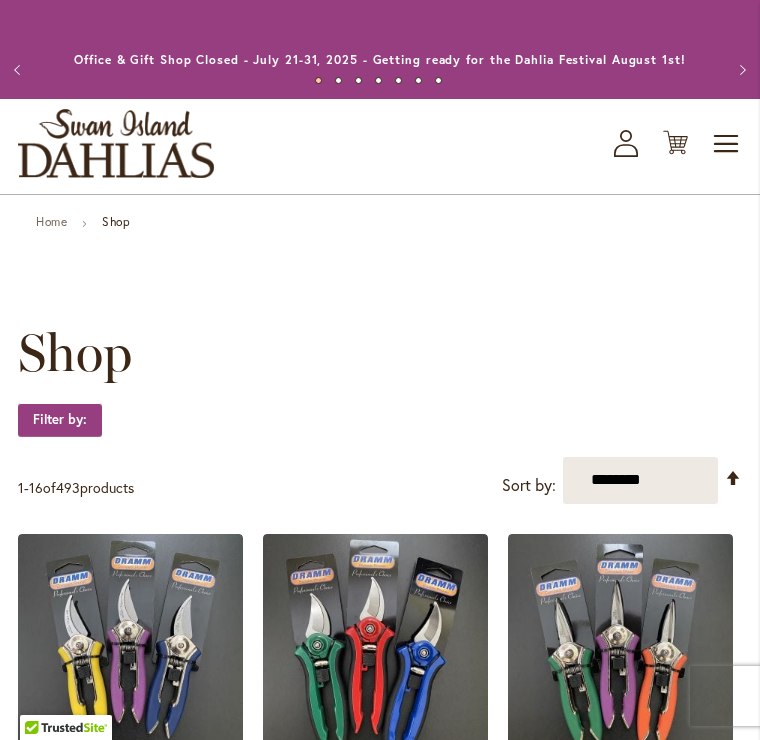 click on "Home" at bounding box center [51, 221] 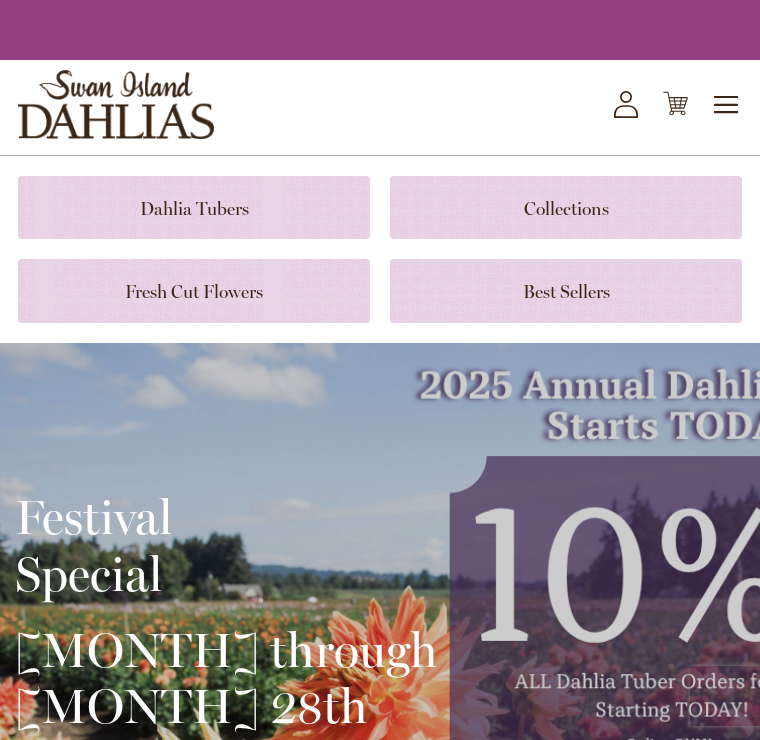 scroll, scrollTop: 0, scrollLeft: 0, axis: both 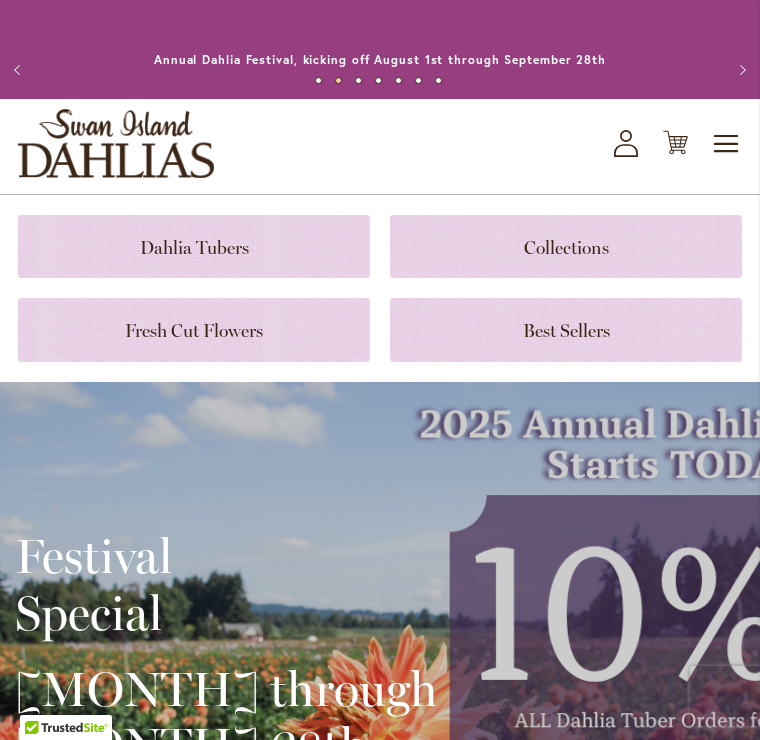 click at bounding box center (194, 246) 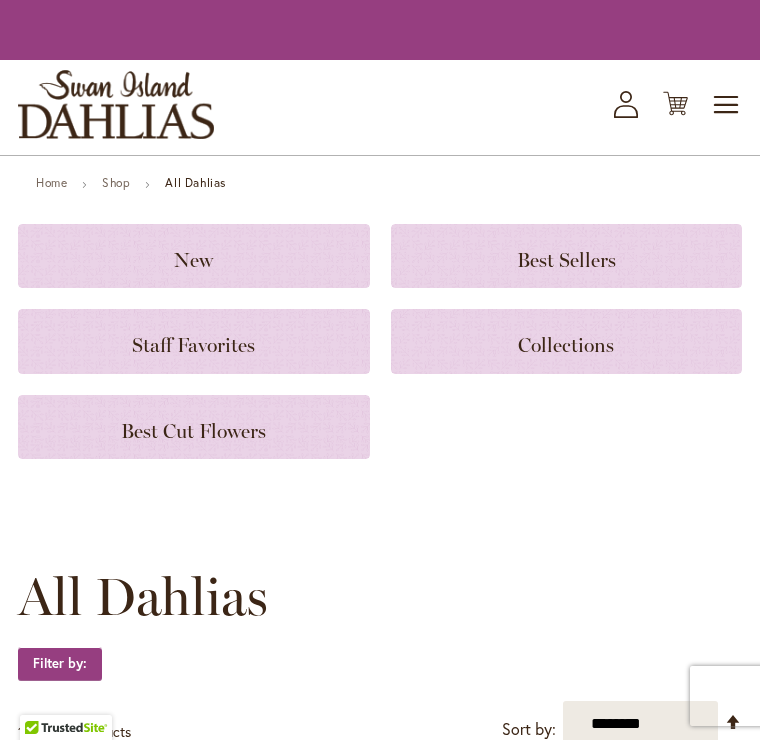 scroll, scrollTop: 0, scrollLeft: 0, axis: both 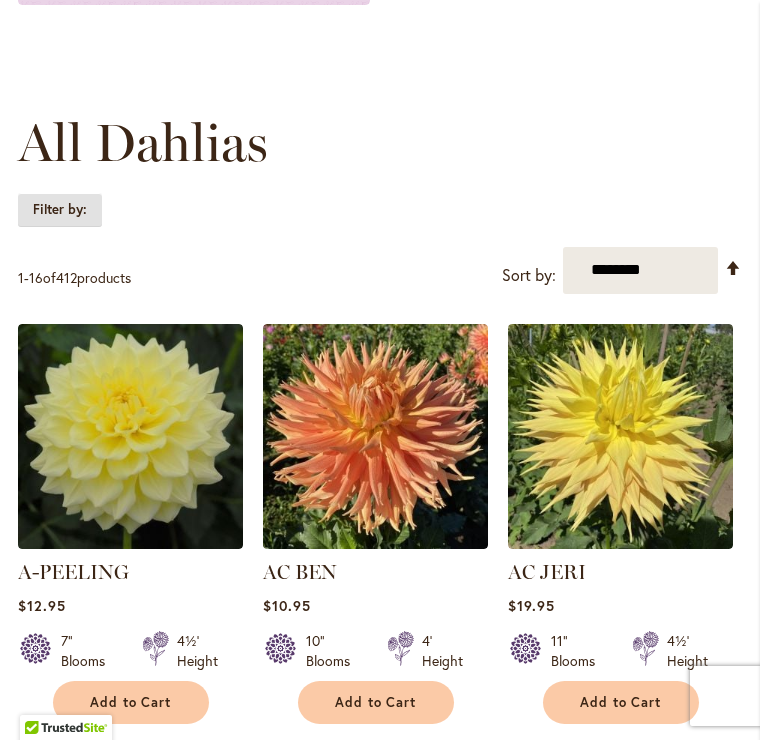 click on "Filter by:" at bounding box center (60, 210) 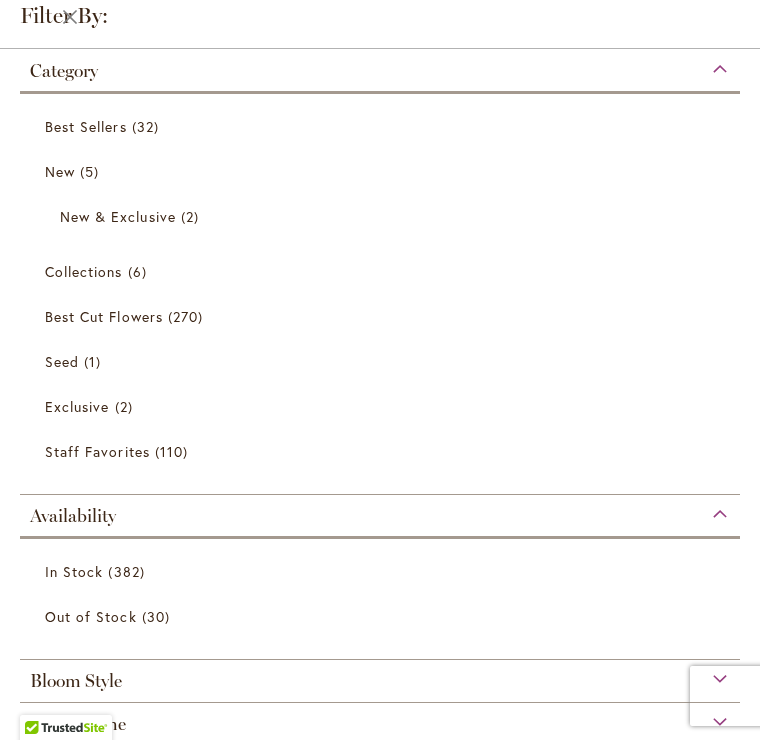 scroll, scrollTop: 99, scrollLeft: 0, axis: vertical 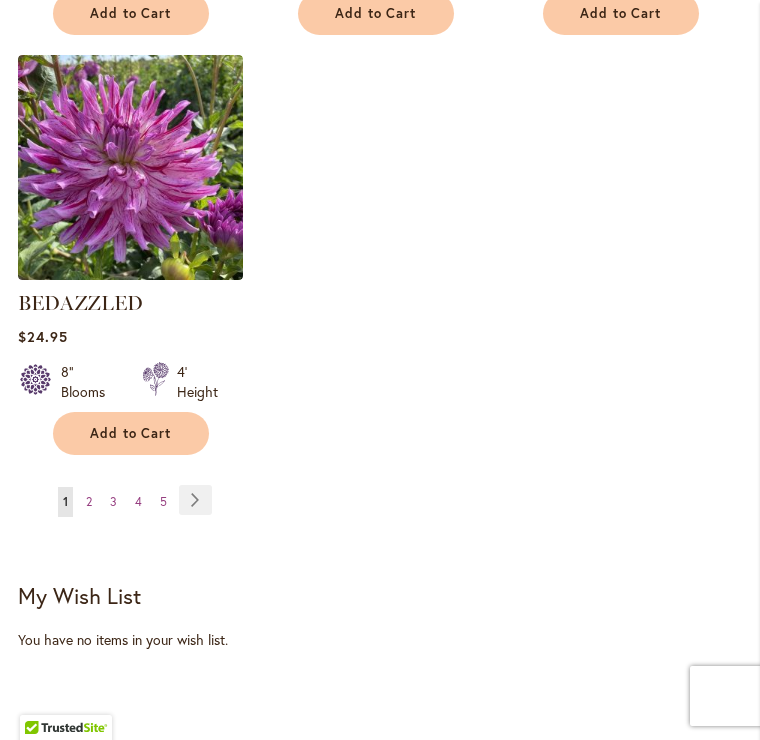 click on "Page
Next" at bounding box center (195, 500) 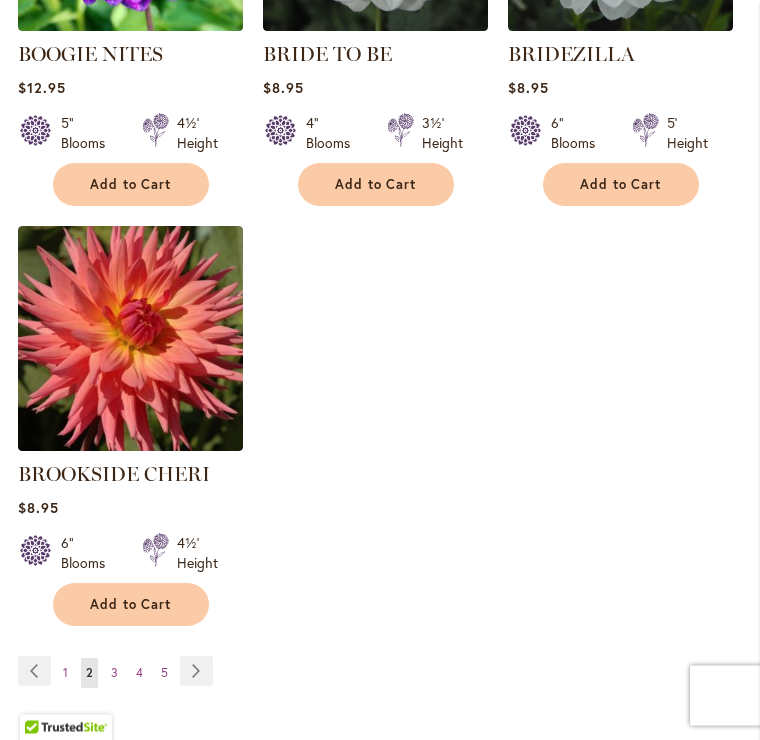 scroll, scrollTop: 2533, scrollLeft: 0, axis: vertical 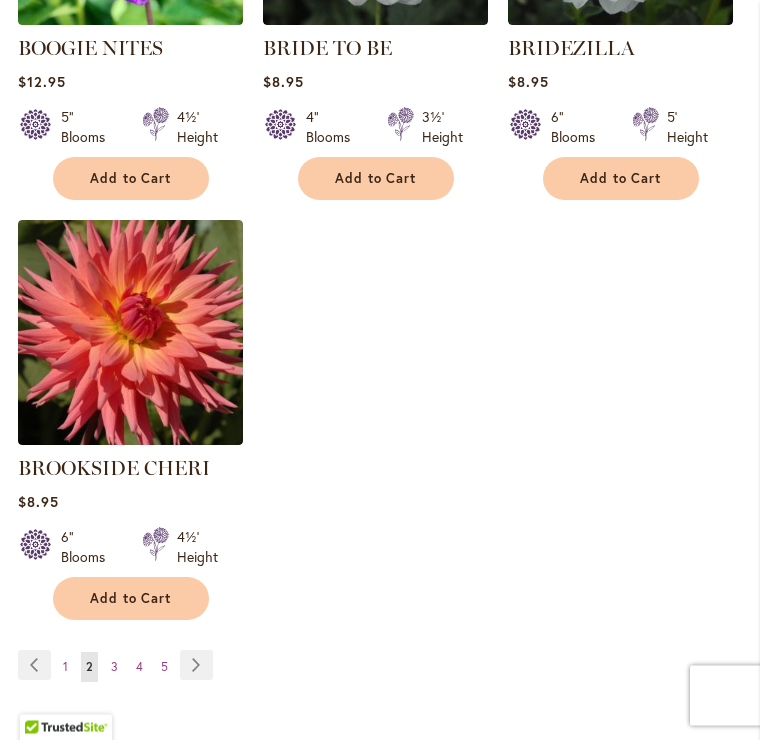 click on "Page
Next" at bounding box center (196, 666) 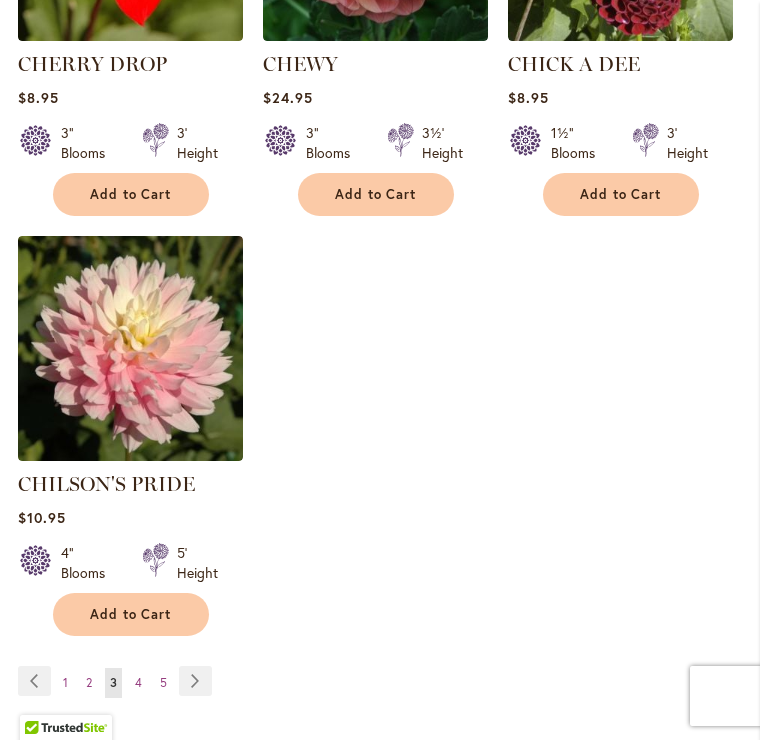 scroll, scrollTop: 2562, scrollLeft: 0, axis: vertical 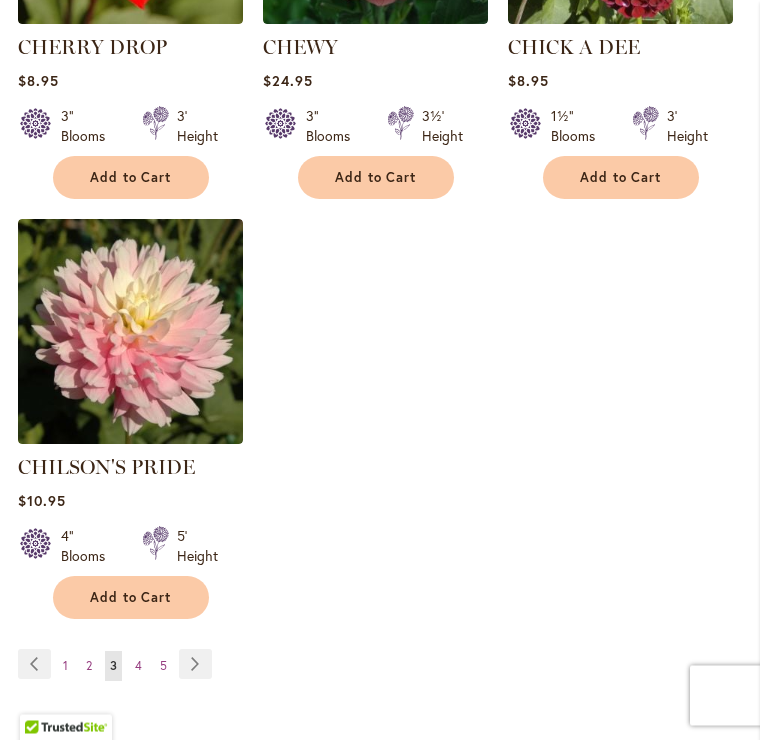 click on "Page
Next" at bounding box center (195, 665) 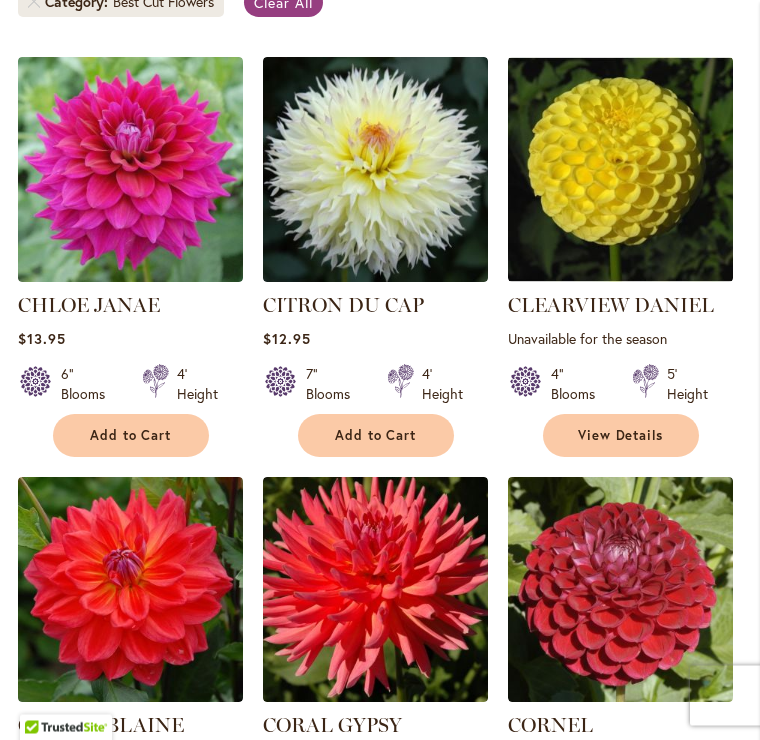 scroll, scrollTop: 597, scrollLeft: 0, axis: vertical 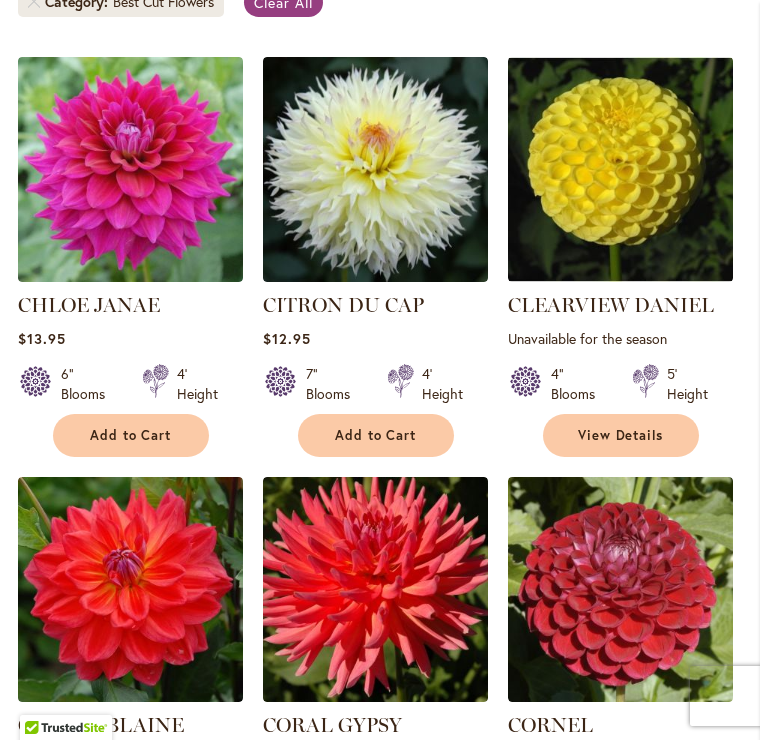 click at bounding box center [130, 169] 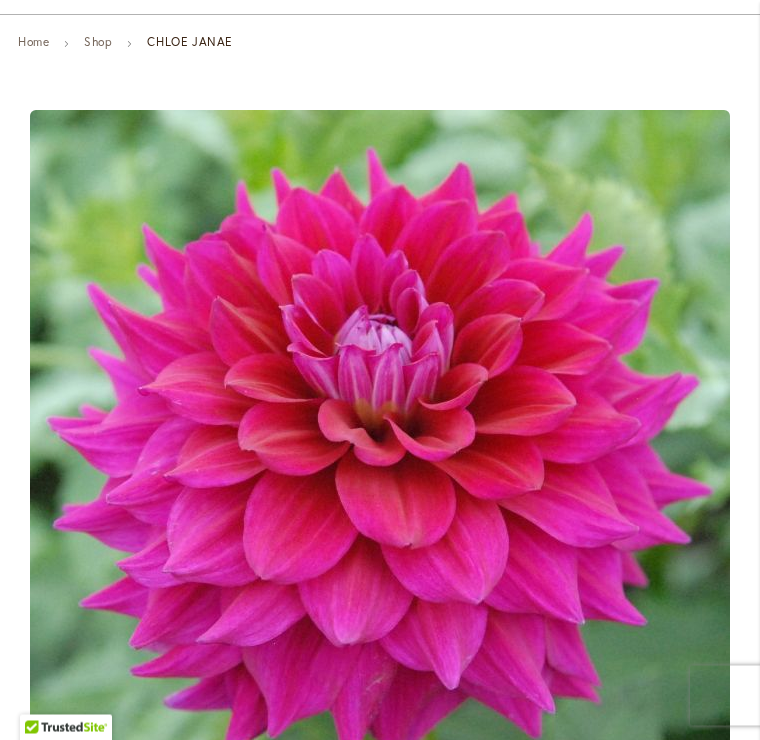 scroll, scrollTop: 0, scrollLeft: 0, axis: both 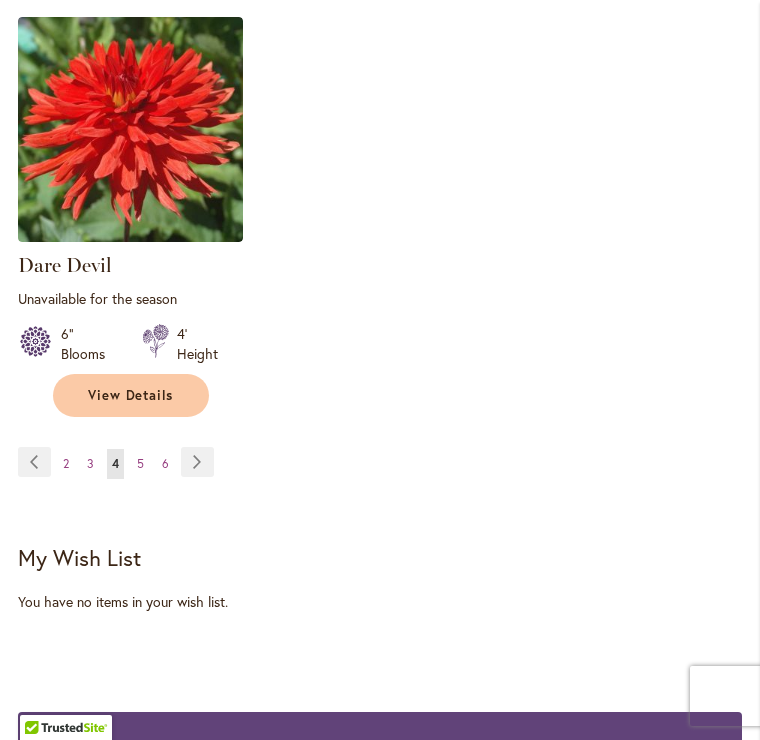 click on "Page
Next" at bounding box center (197, 462) 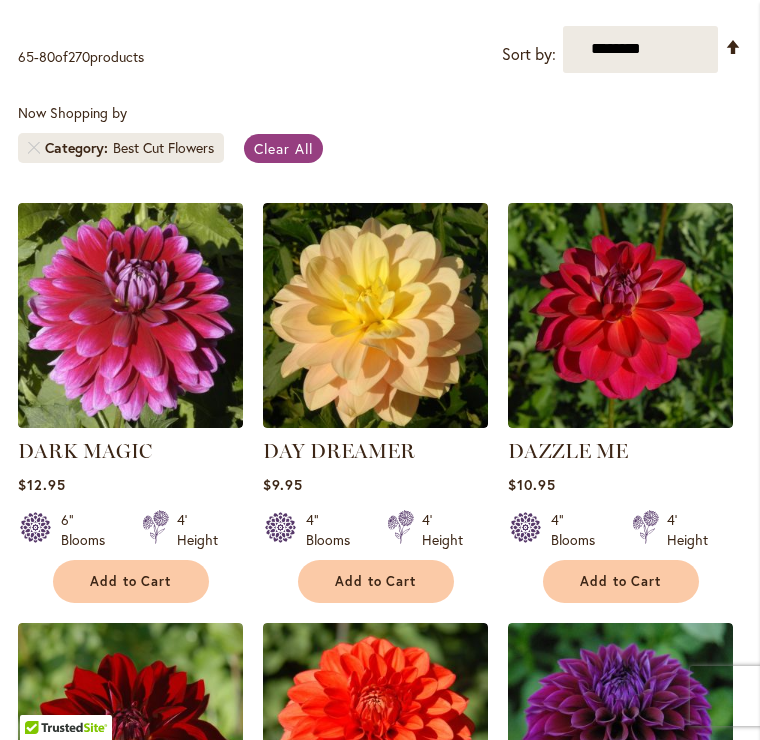 scroll, scrollTop: 452, scrollLeft: 0, axis: vertical 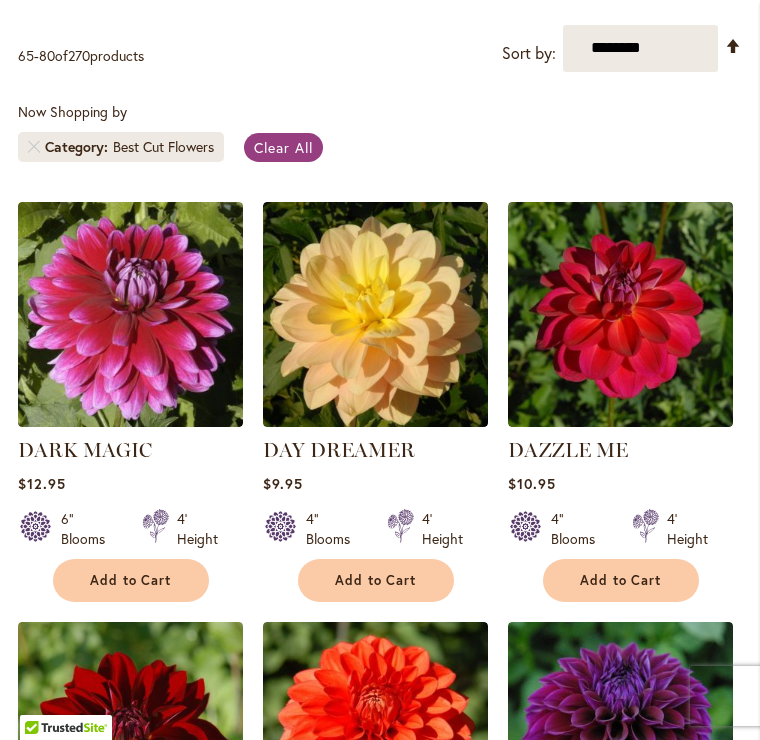 click at bounding box center [130, 314] 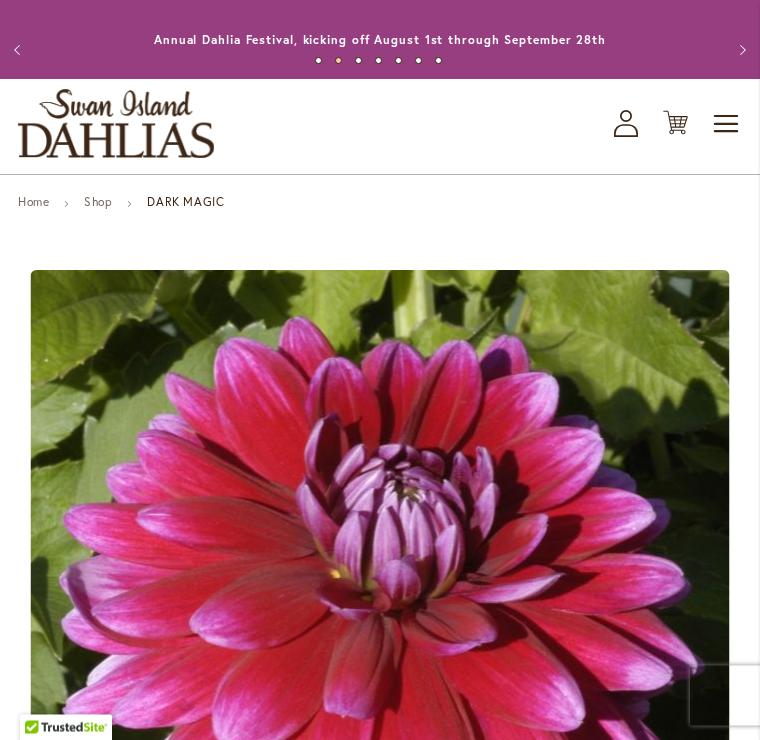 scroll, scrollTop: 0, scrollLeft: 0, axis: both 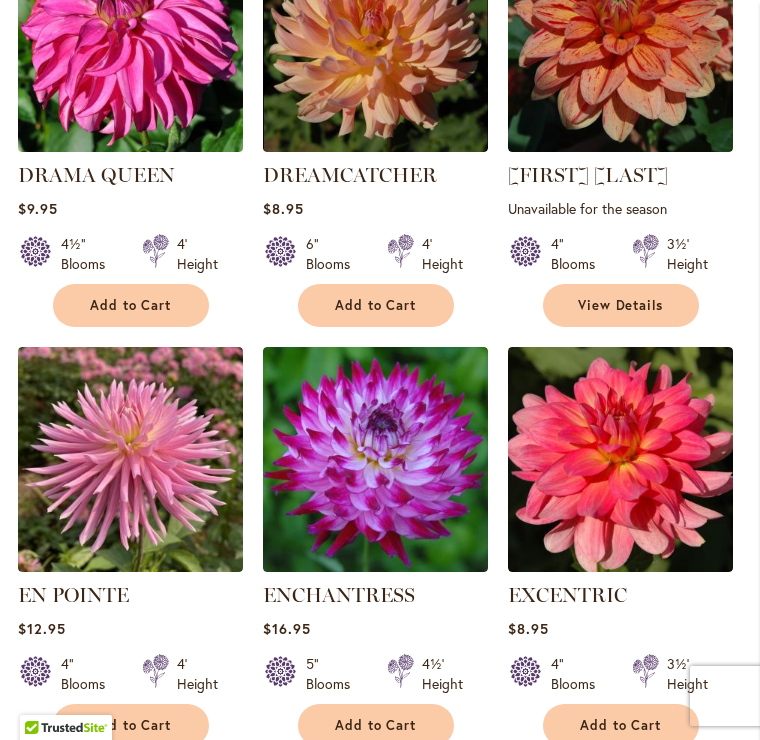 click at bounding box center (620, 459) 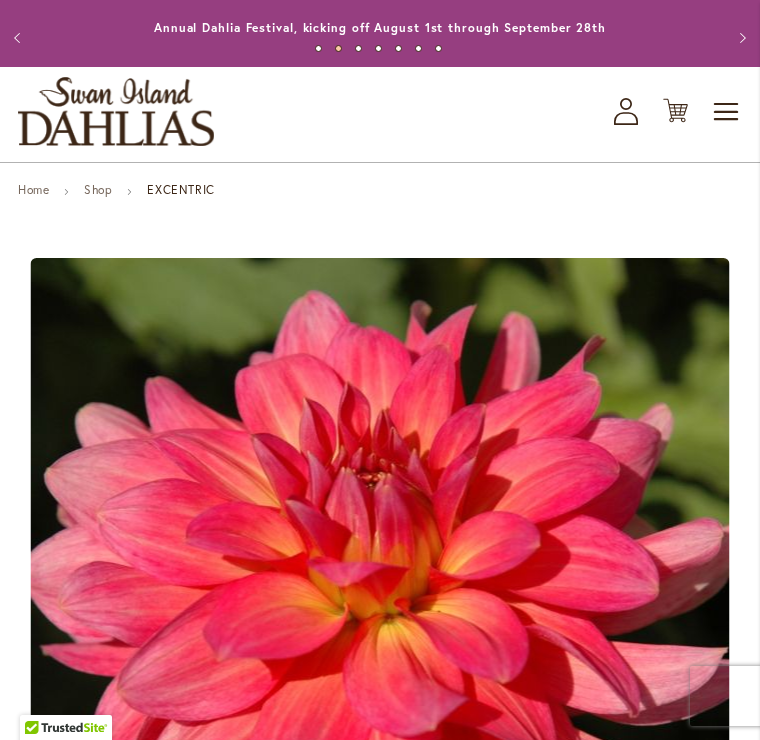 scroll, scrollTop: 0, scrollLeft: 0, axis: both 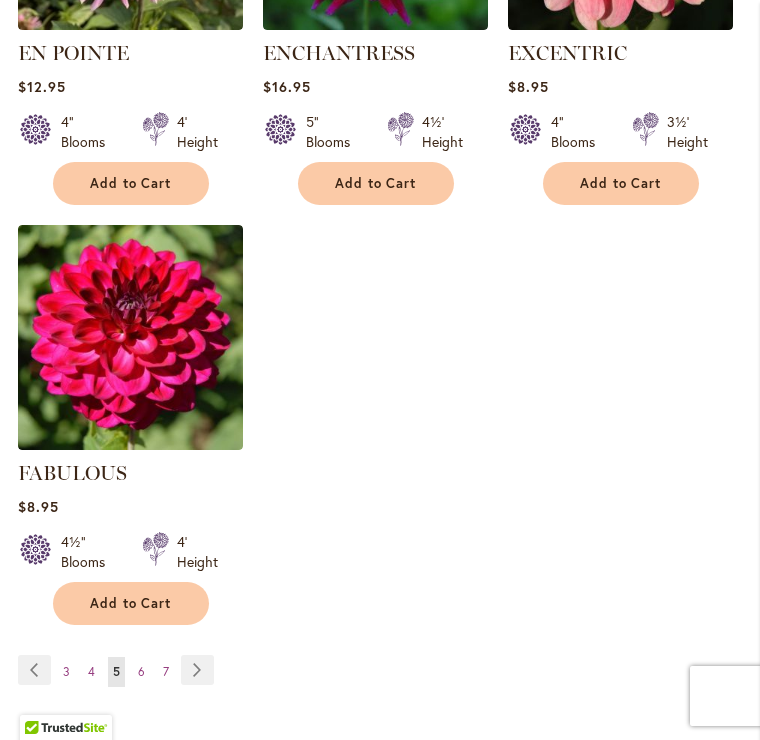 click on "Page
Next" at bounding box center [197, 670] 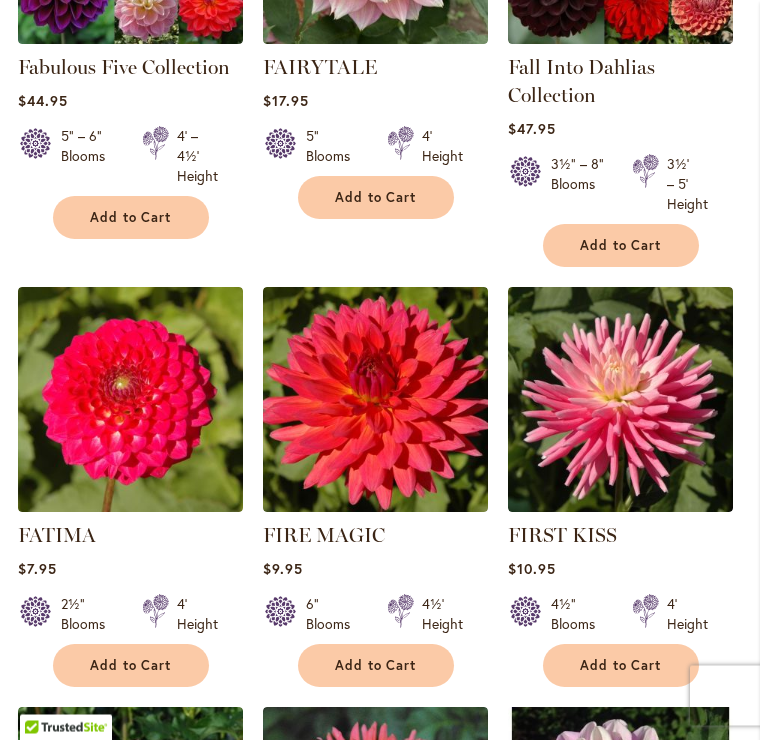 scroll, scrollTop: 835, scrollLeft: 0, axis: vertical 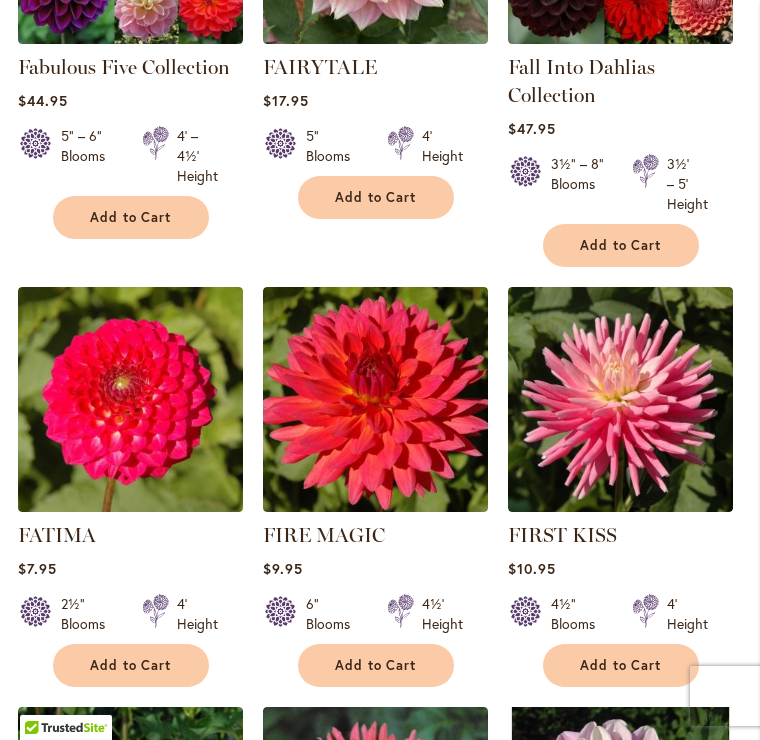 click at bounding box center [375, 399] 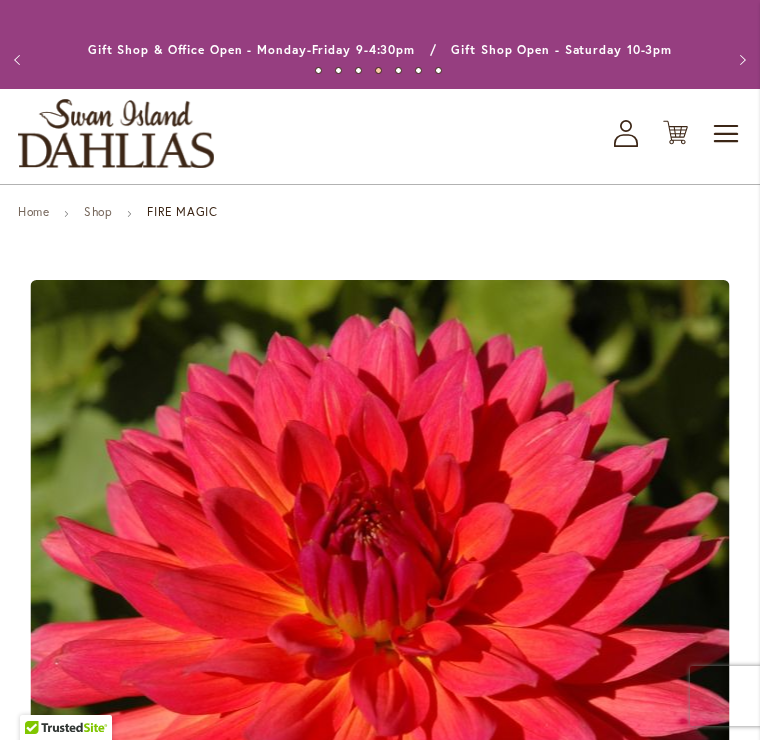 scroll, scrollTop: 0, scrollLeft: 0, axis: both 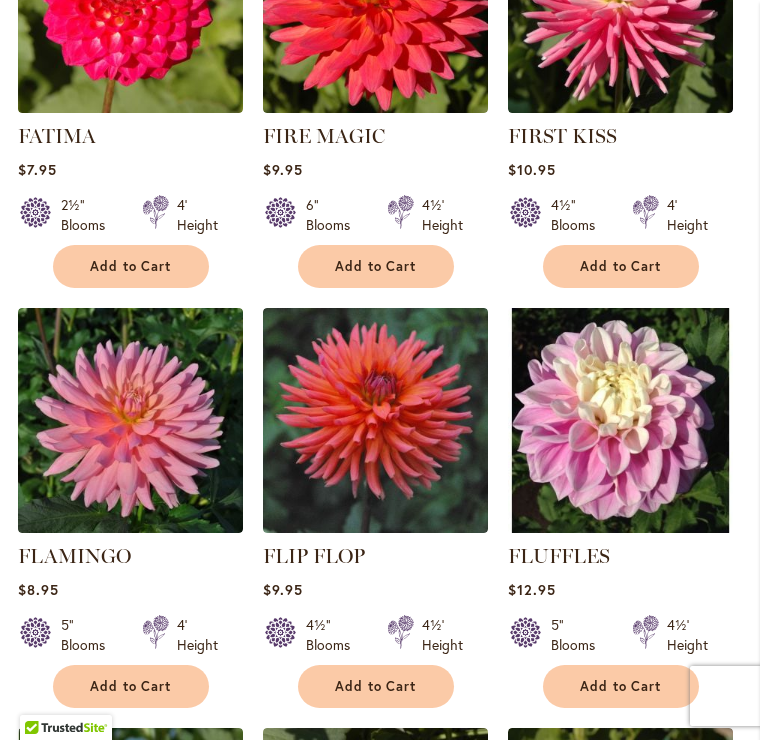 click at bounding box center [375, 420] 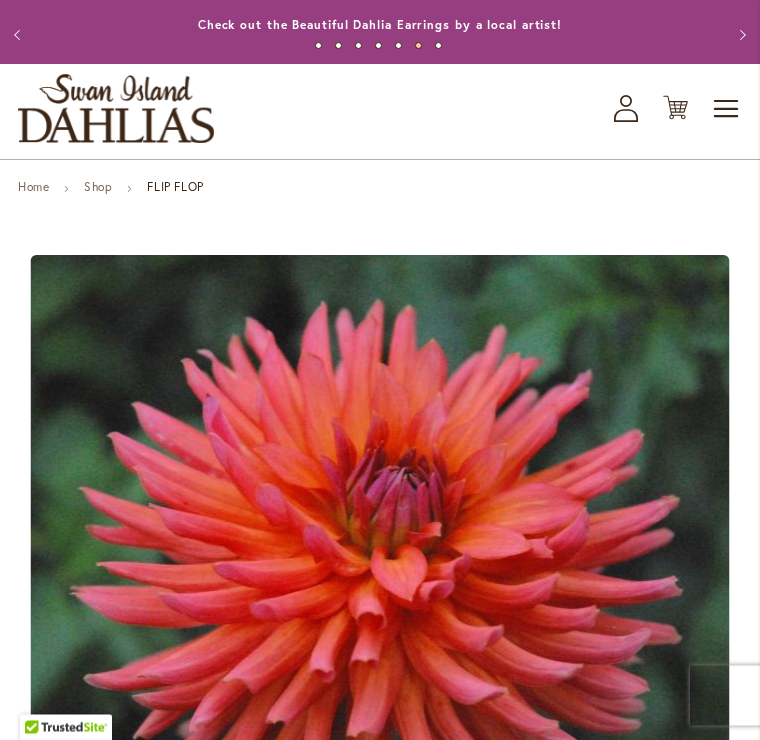 scroll, scrollTop: 0, scrollLeft: 0, axis: both 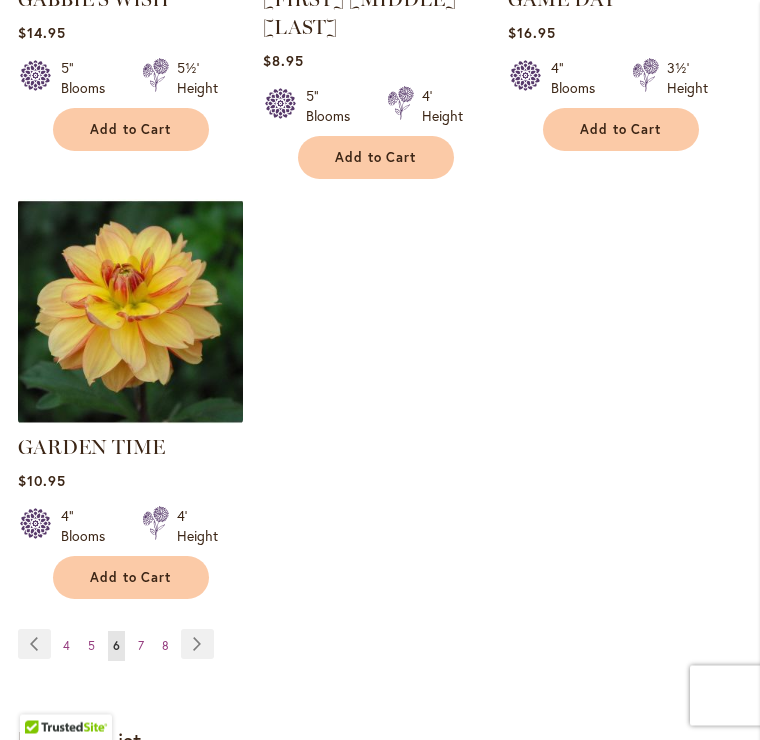 click on "Page
Next" at bounding box center [197, 645] 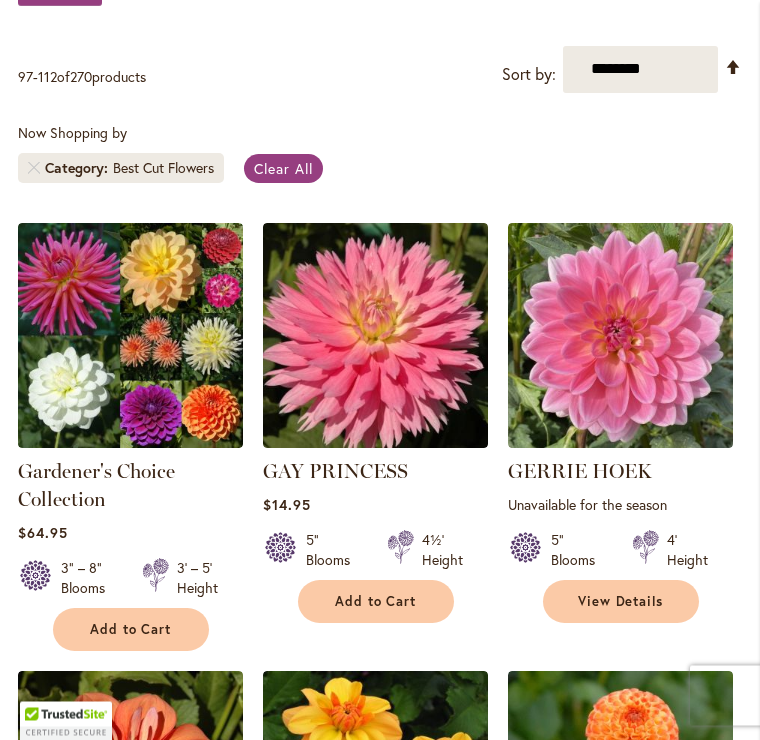 scroll, scrollTop: 431, scrollLeft: 0, axis: vertical 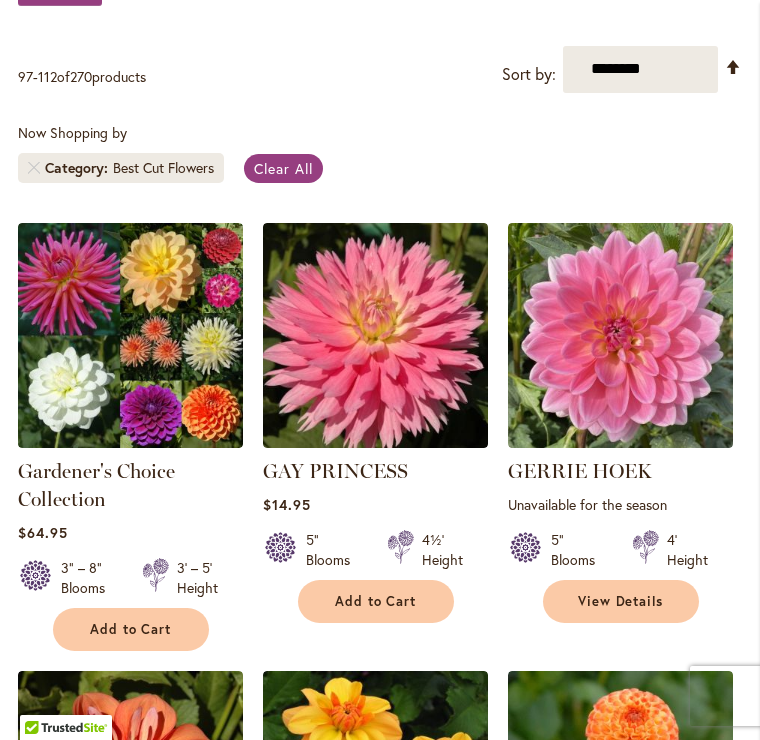 click at bounding box center (375, 335) 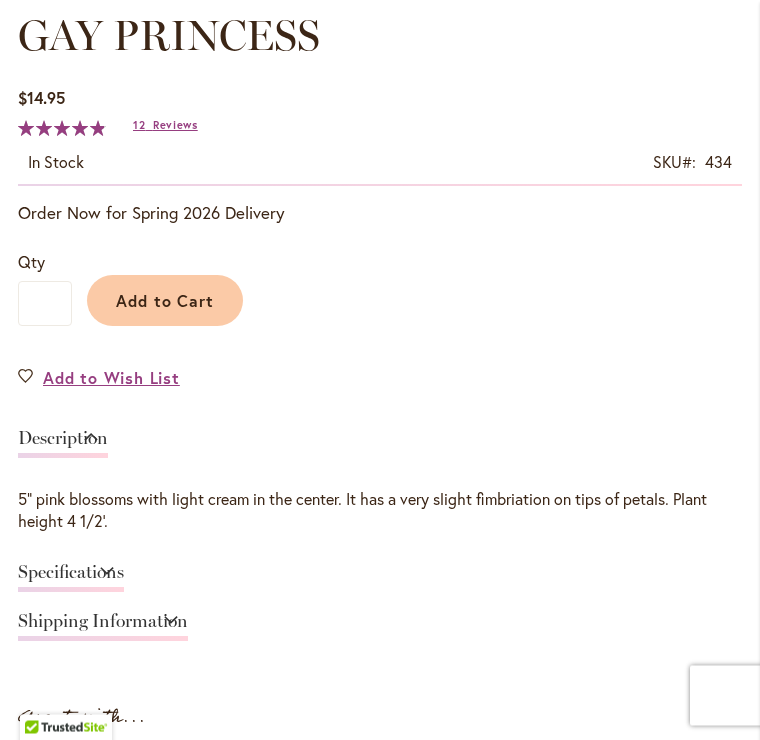 scroll, scrollTop: 1060, scrollLeft: 0, axis: vertical 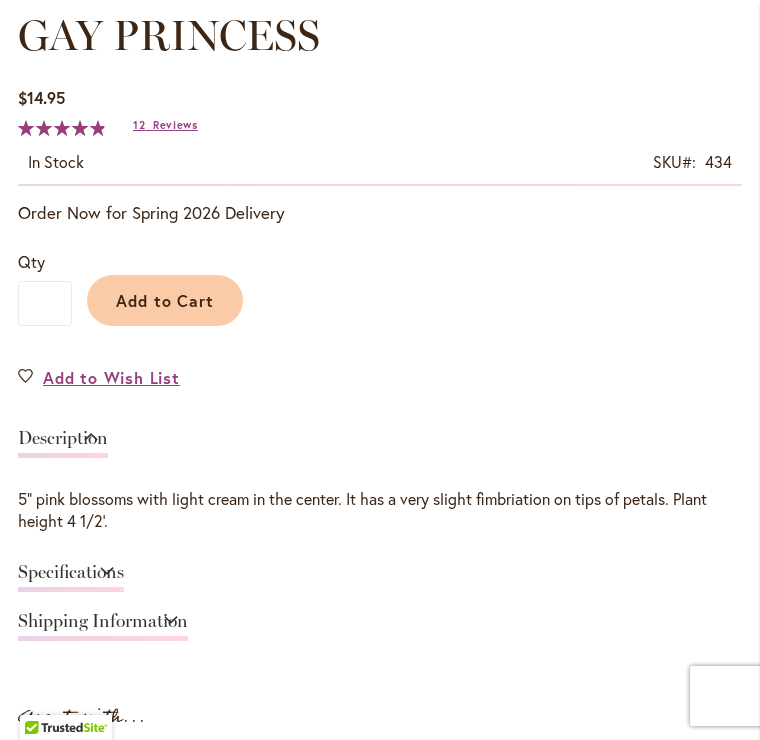 click on "Add to Wish List" at bounding box center [111, 377] 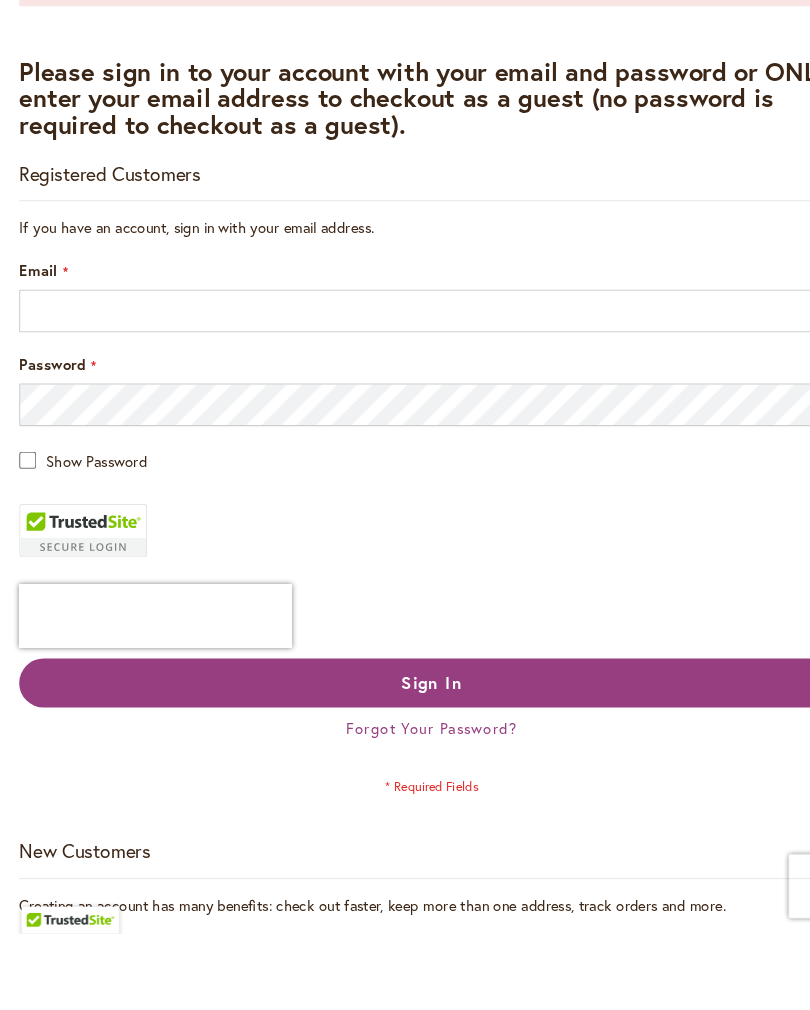 scroll, scrollTop: 54, scrollLeft: 0, axis: vertical 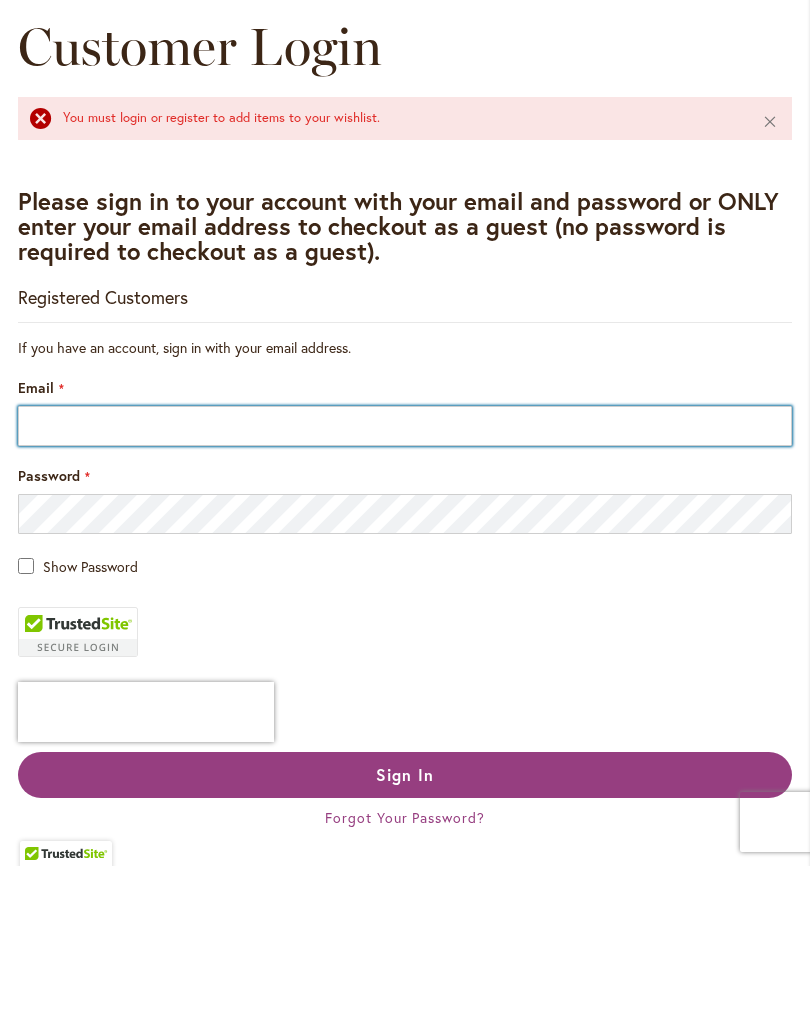 type on "**********" 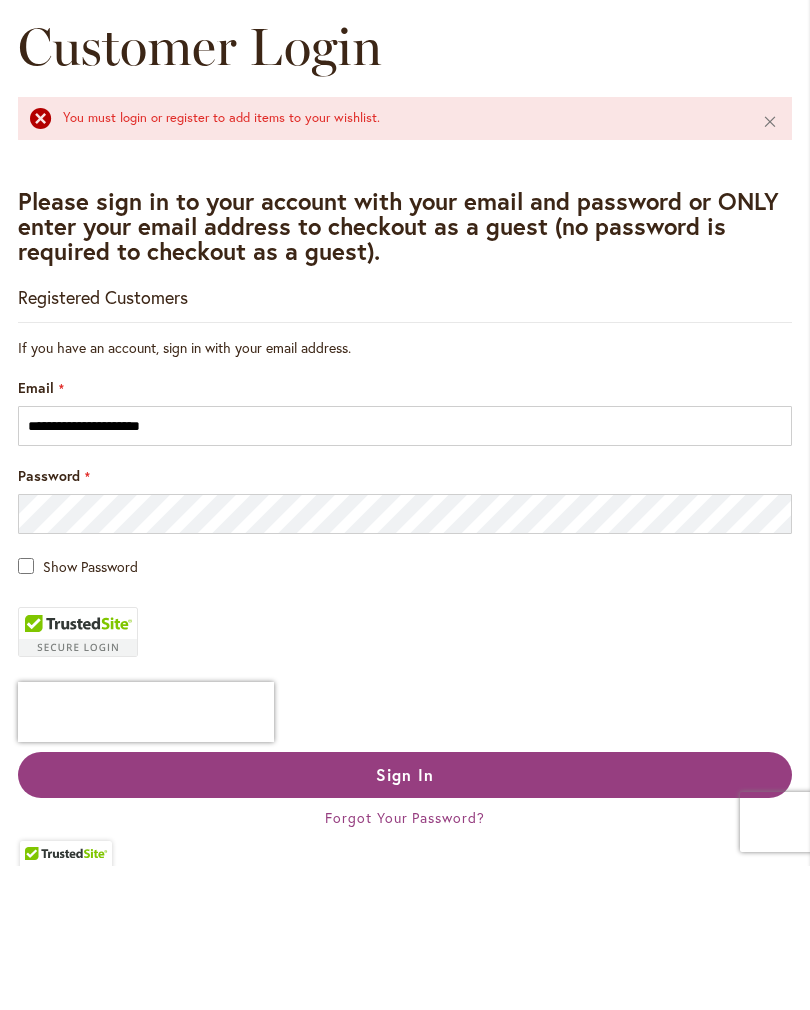 scroll, scrollTop: 198, scrollLeft: 0, axis: vertical 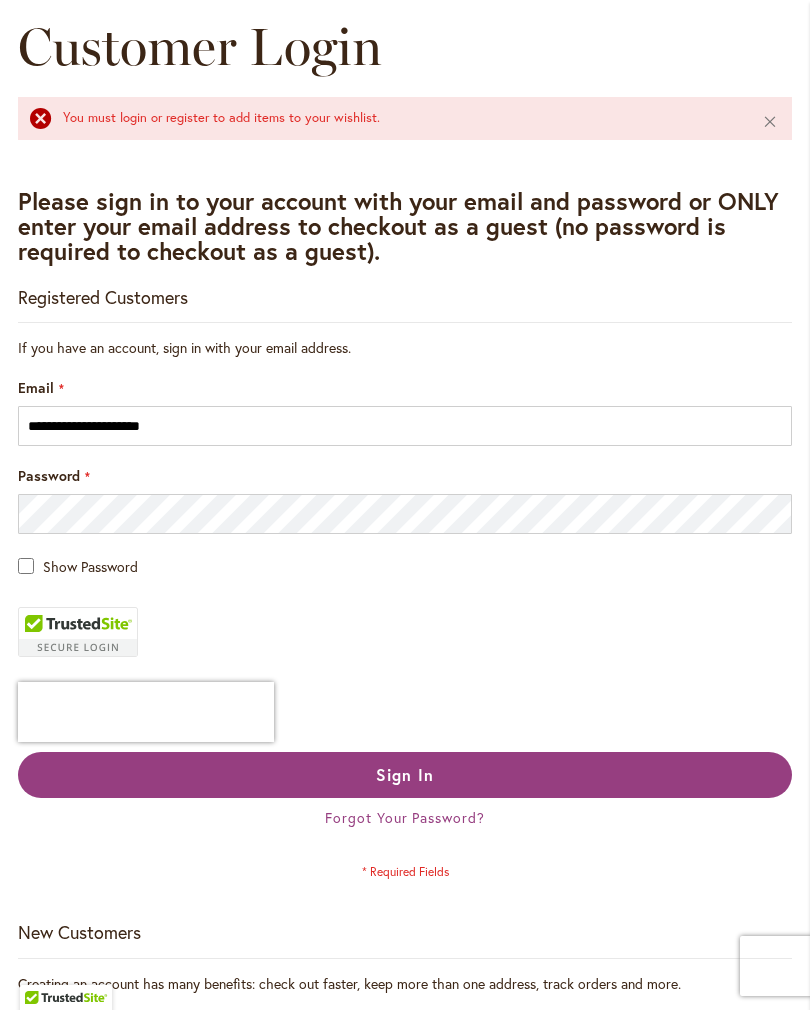 click on "Sign In" at bounding box center [405, 775] 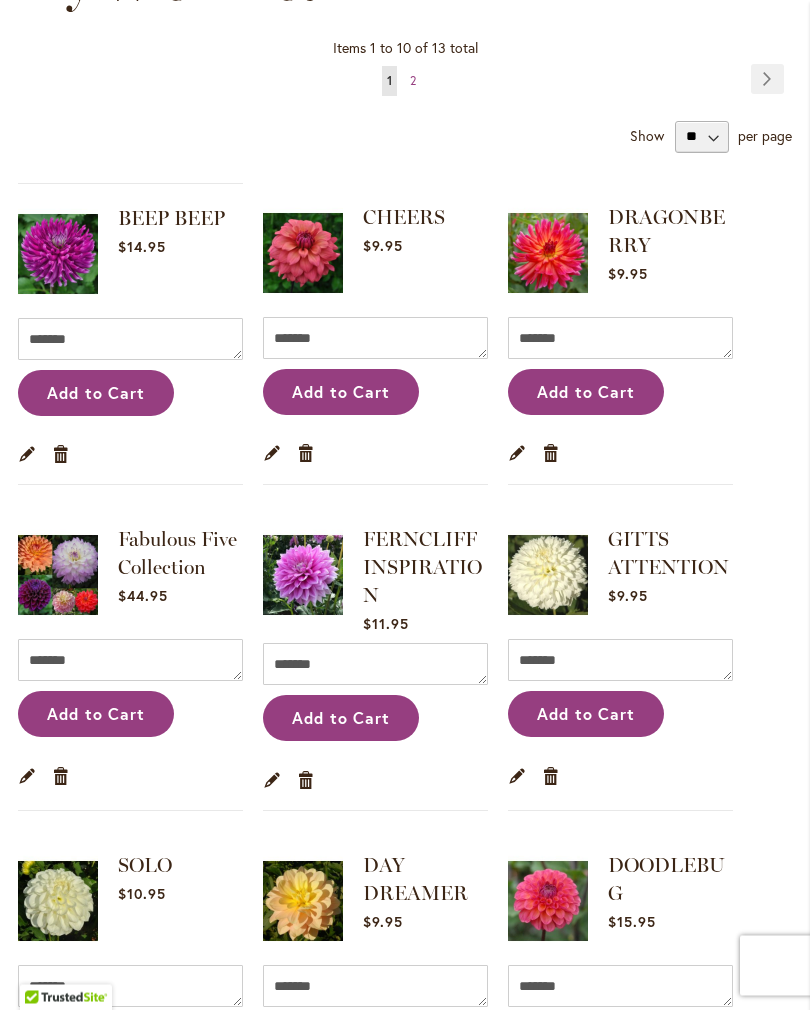 scroll, scrollTop: 341, scrollLeft: 0, axis: vertical 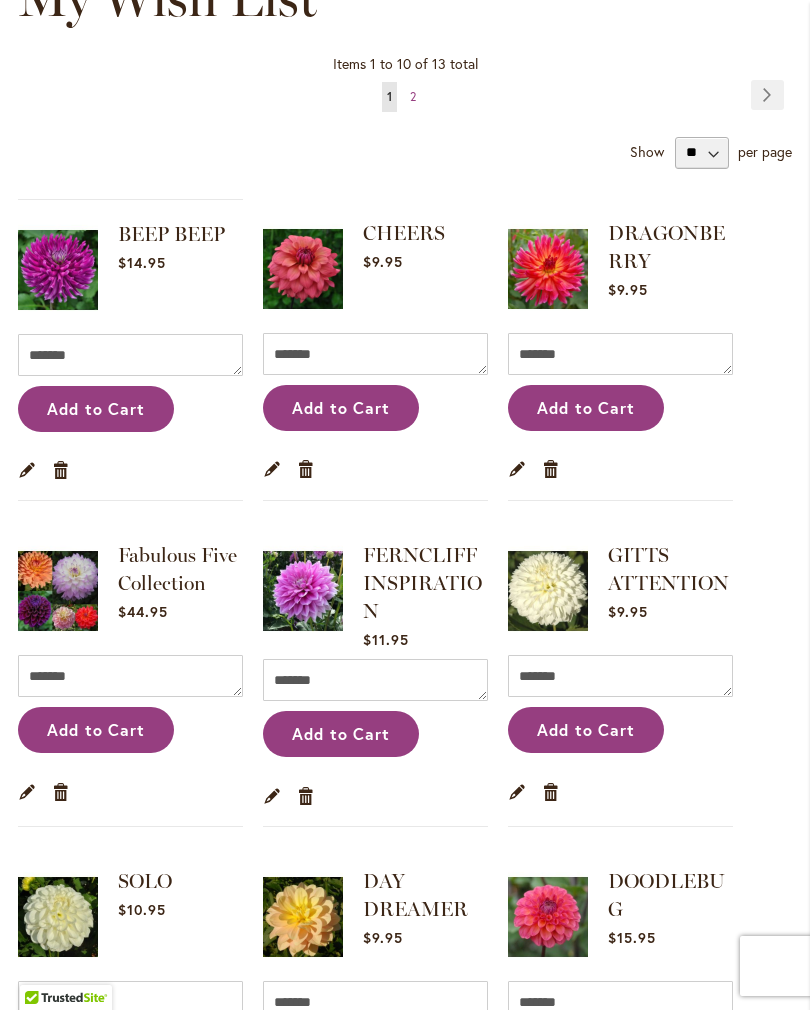 click on "You're currently reading page
1
Page
2
Page
Next" at bounding box center [405, 96] 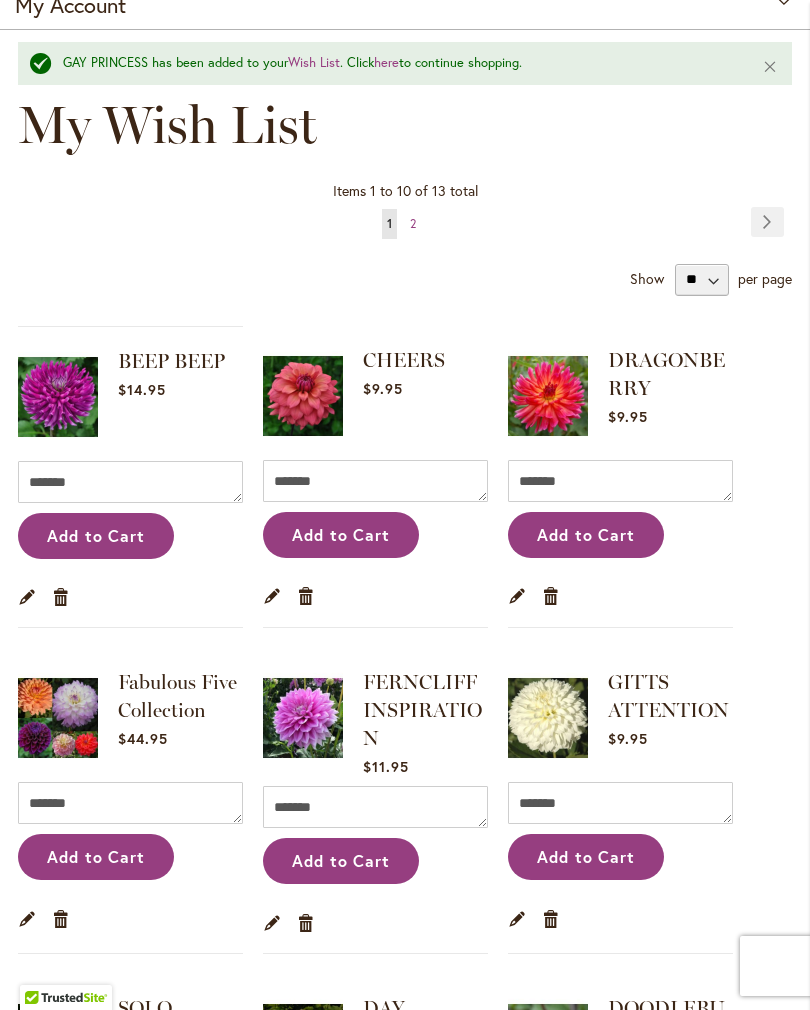 scroll, scrollTop: 213, scrollLeft: 0, axis: vertical 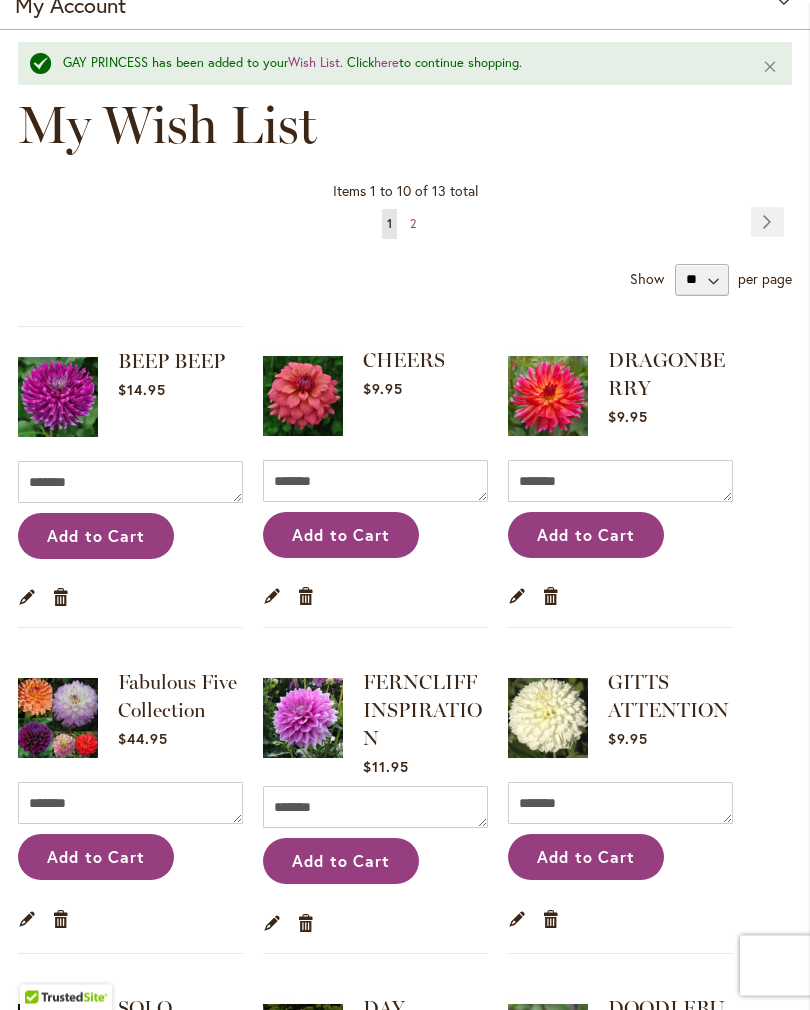 click on "Page
Next" at bounding box center [767, 223] 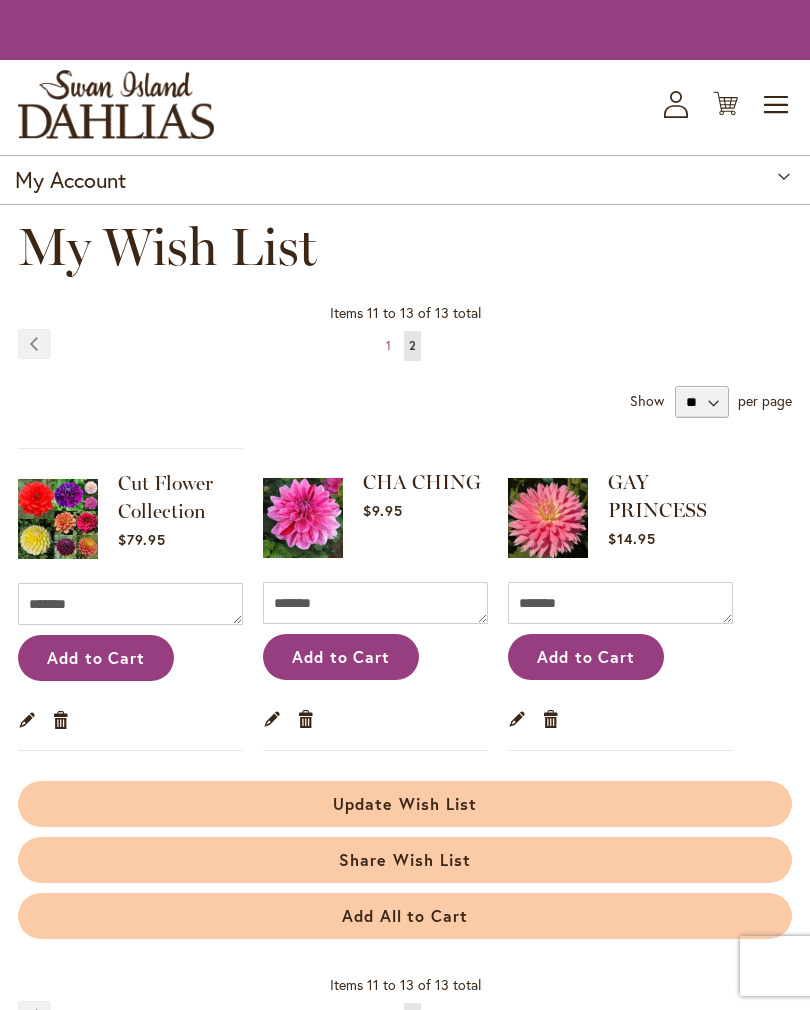 scroll, scrollTop: 0, scrollLeft: 0, axis: both 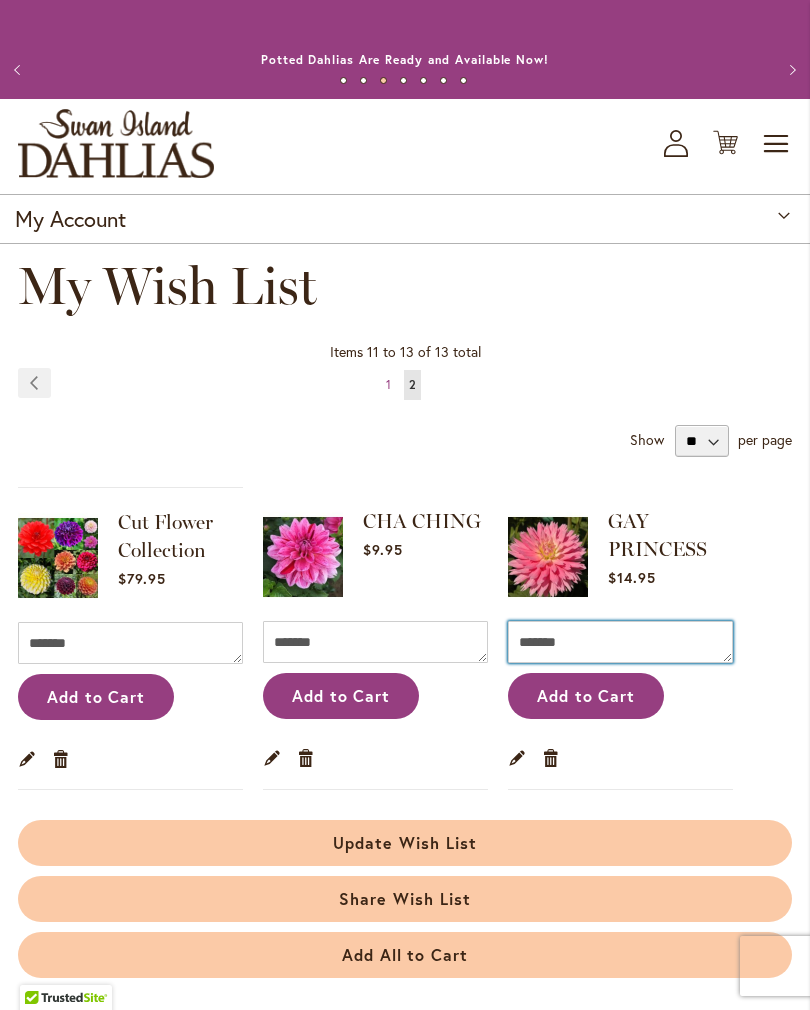 click on "Comment" at bounding box center [620, 642] 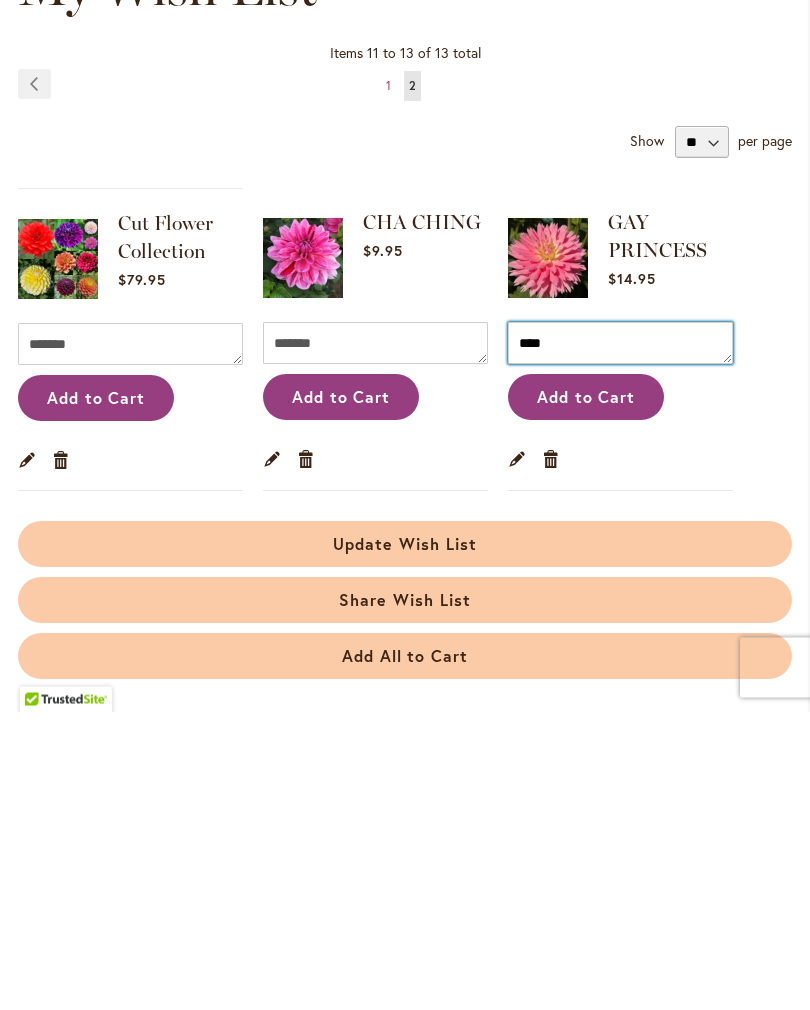 type on "****" 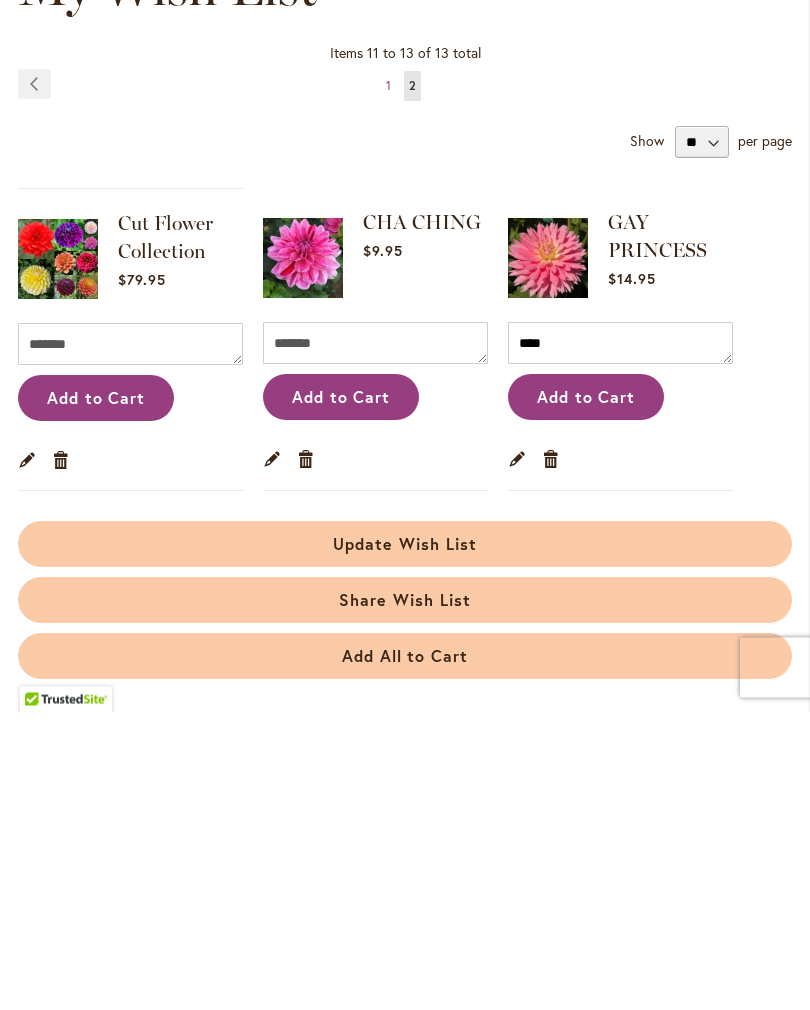 click on "Update Wish List" at bounding box center [405, 843] 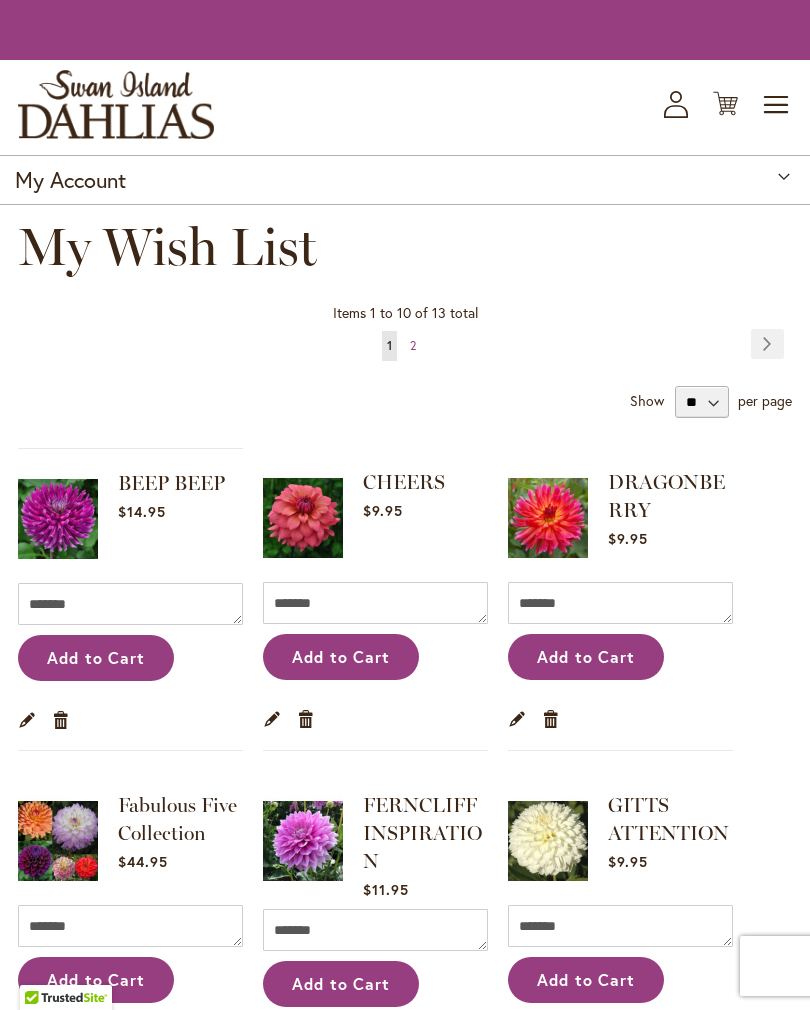scroll, scrollTop: 0, scrollLeft: 0, axis: both 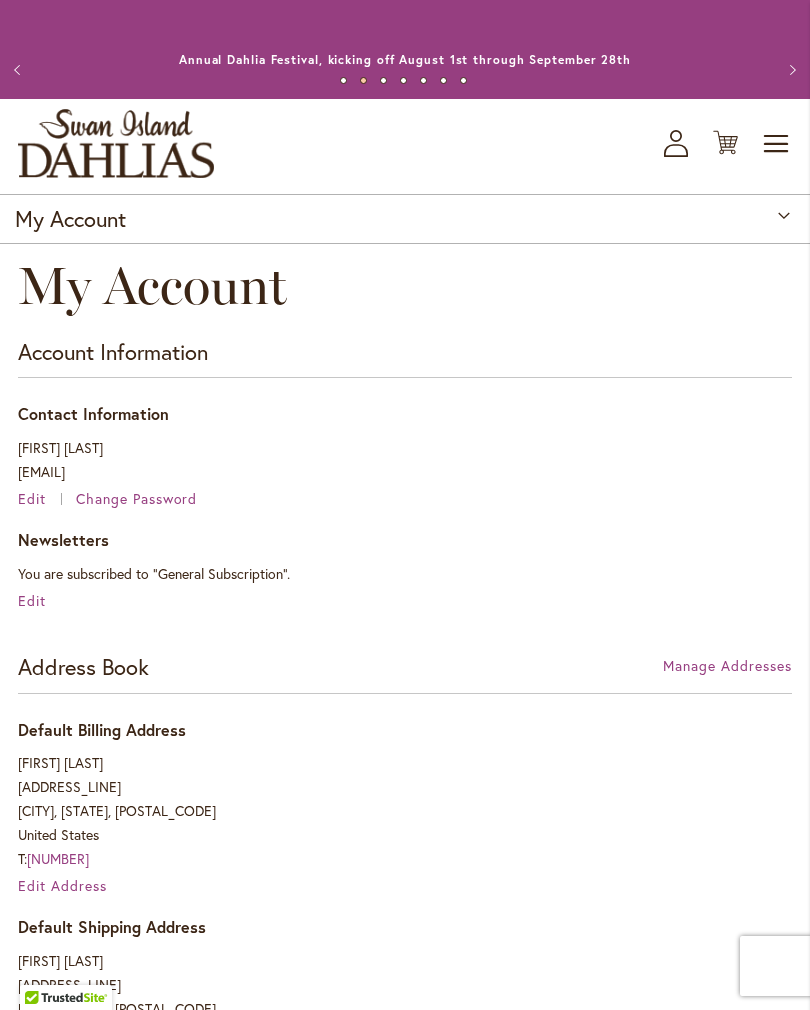 click on "Cart
.cls-1 {
fill: #231f20;
}" 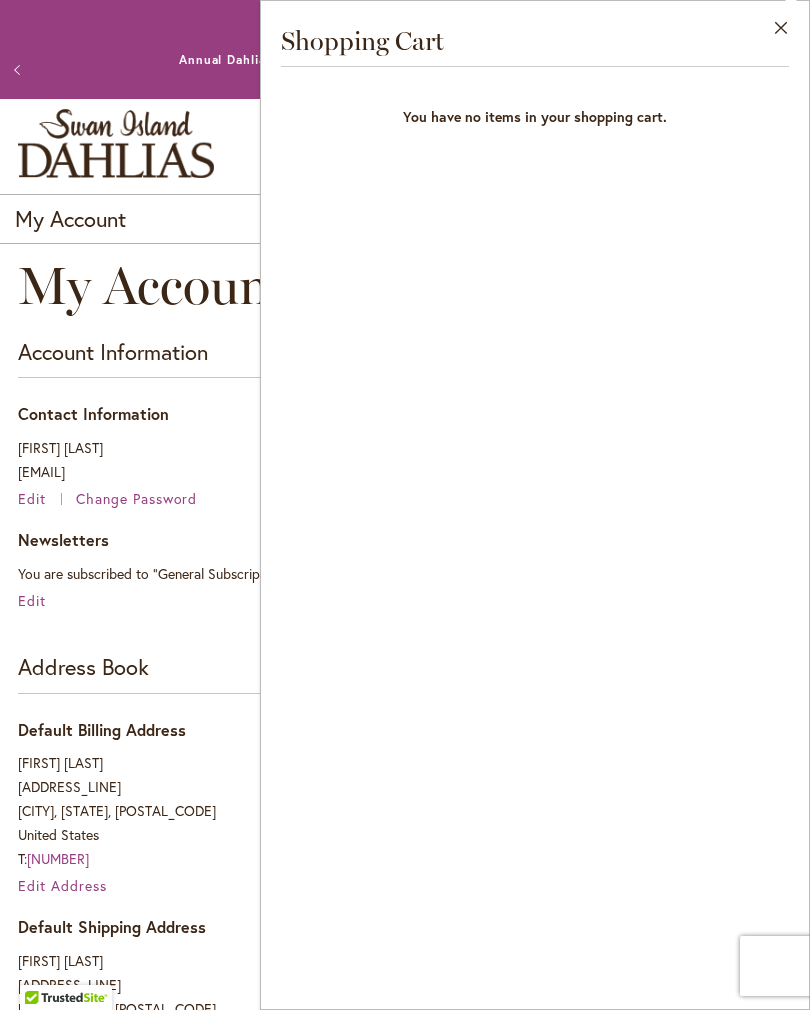 click on "Close" at bounding box center [781, 32] 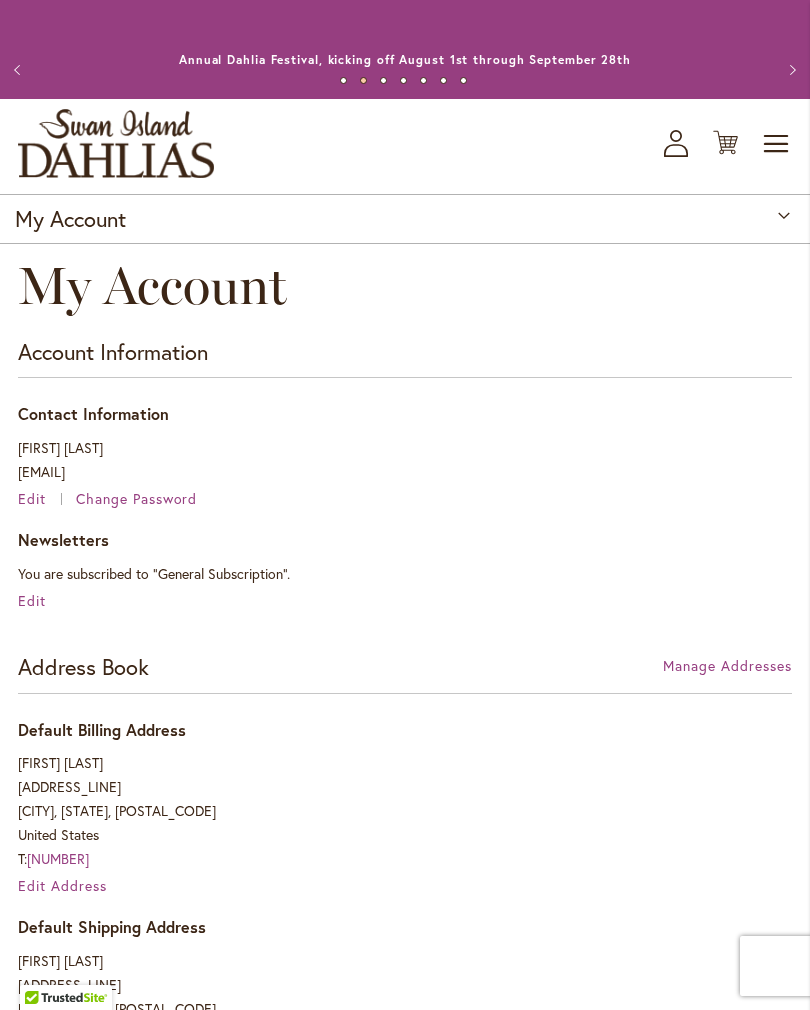 click on "My Account" 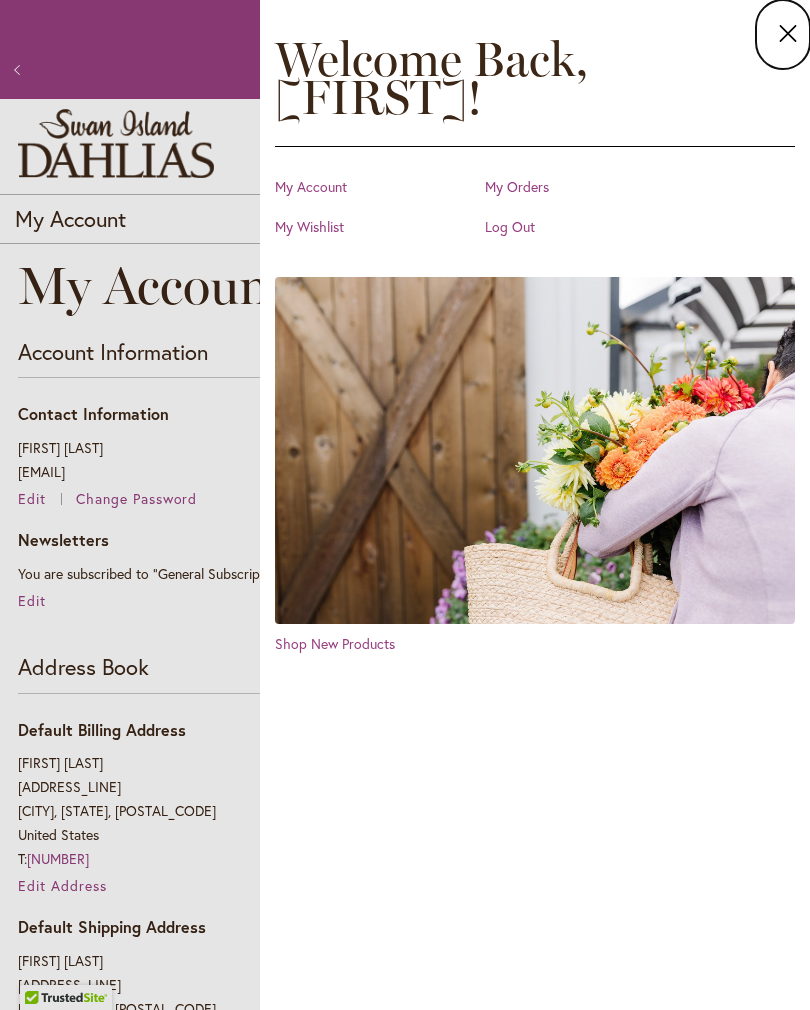 click on "Close
Welcome Back,
Jamie !
My Account
My Orders
My Wishlist
Log Out
Shop New Products" at bounding box center [535, 505] 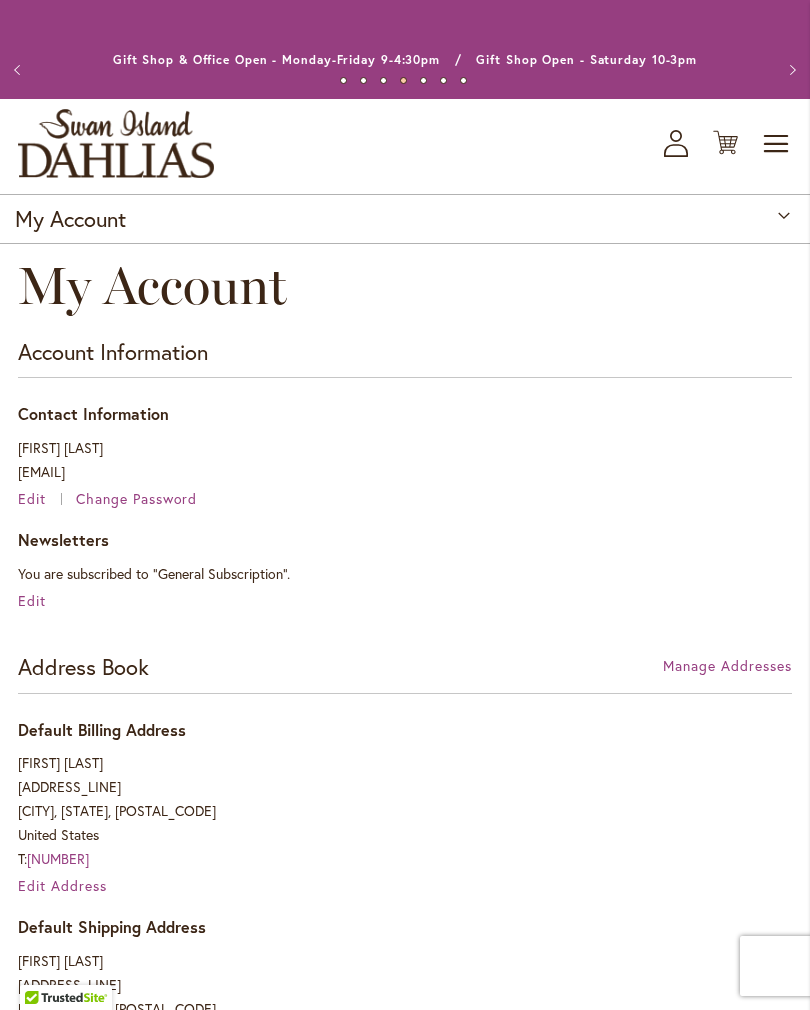 click on "Toggle Nav
Shop
All Shop
Dahlia Tubers
Collections
Fresh Cut Dahlias
Gardening Supplies
Gift Cards
Request a Catalog
Gifts, Clothing & Specialty Items" at bounding box center [405, 146] 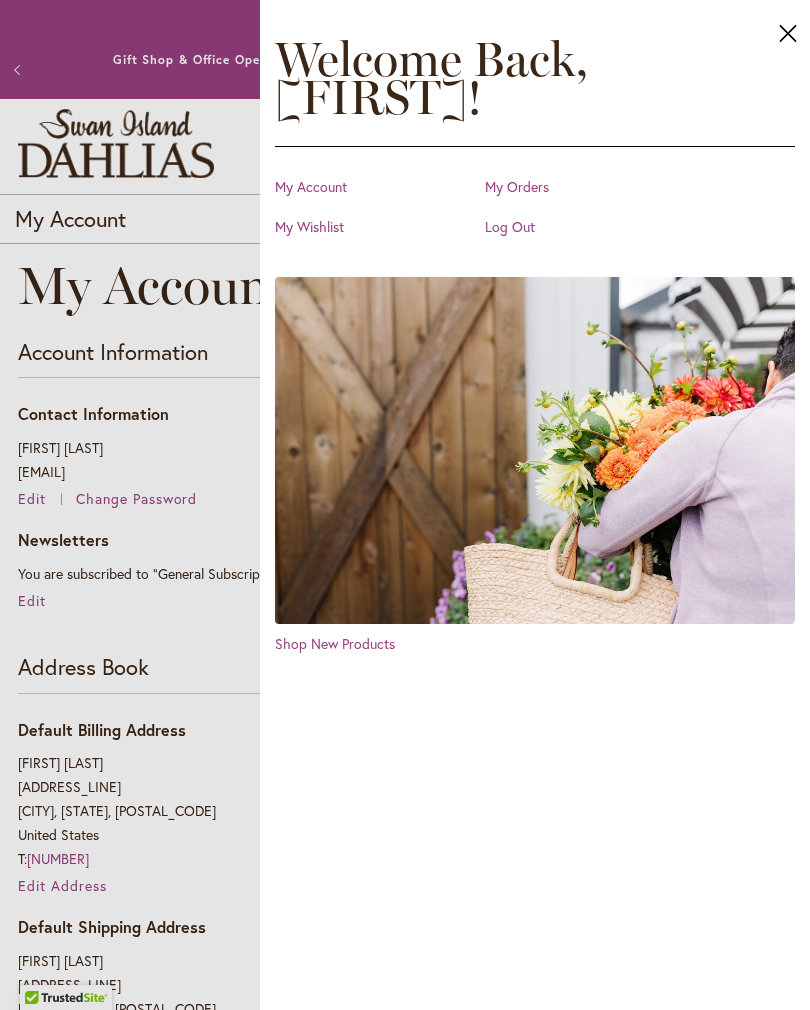 click 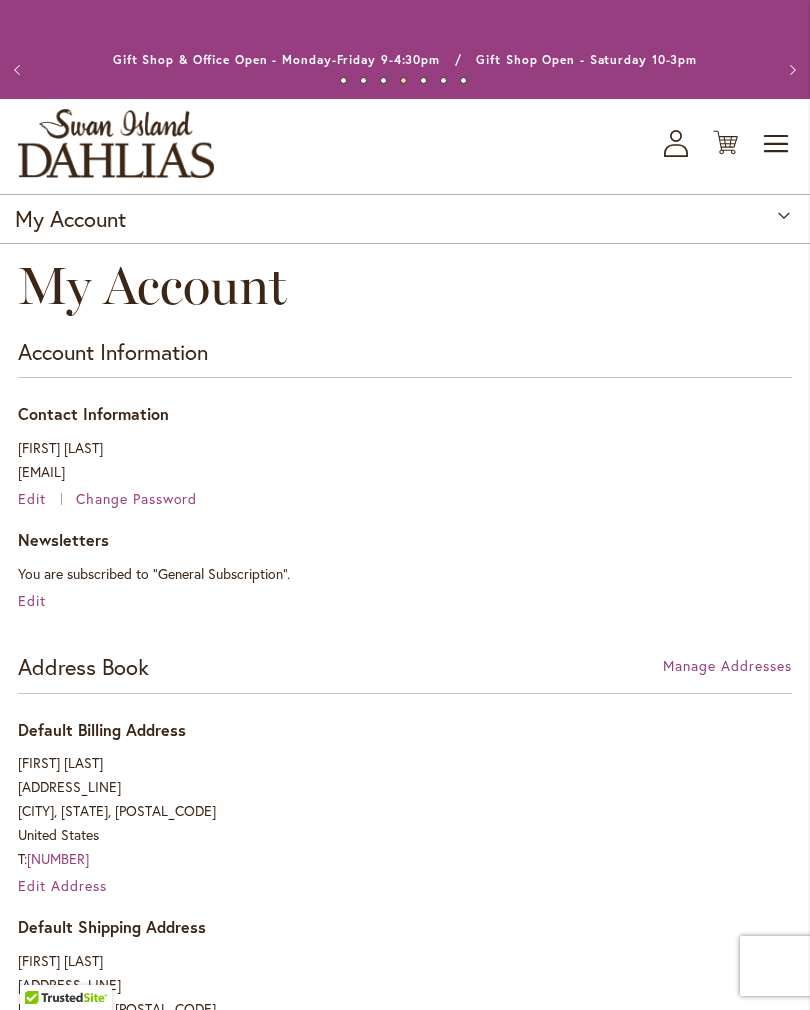 click on "Toggle Nav" at bounding box center [777, 144] 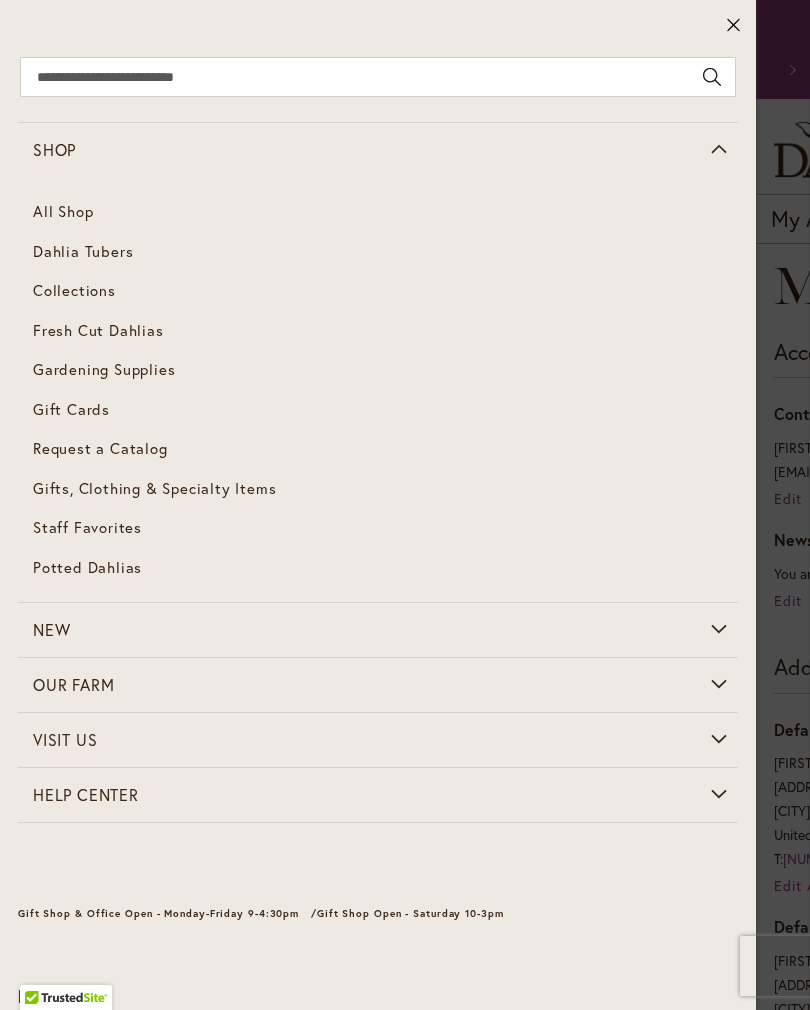 click on "Dahlia Tubers" at bounding box center [83, 251] 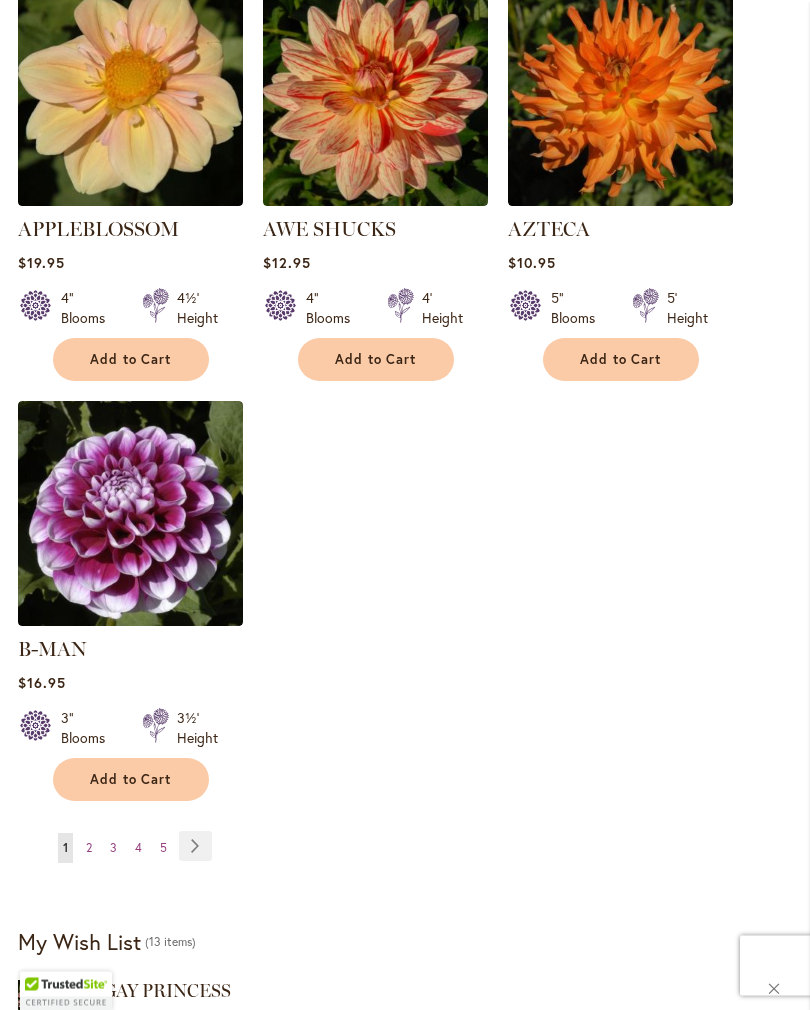 scroll, scrollTop: 2516, scrollLeft: 0, axis: vertical 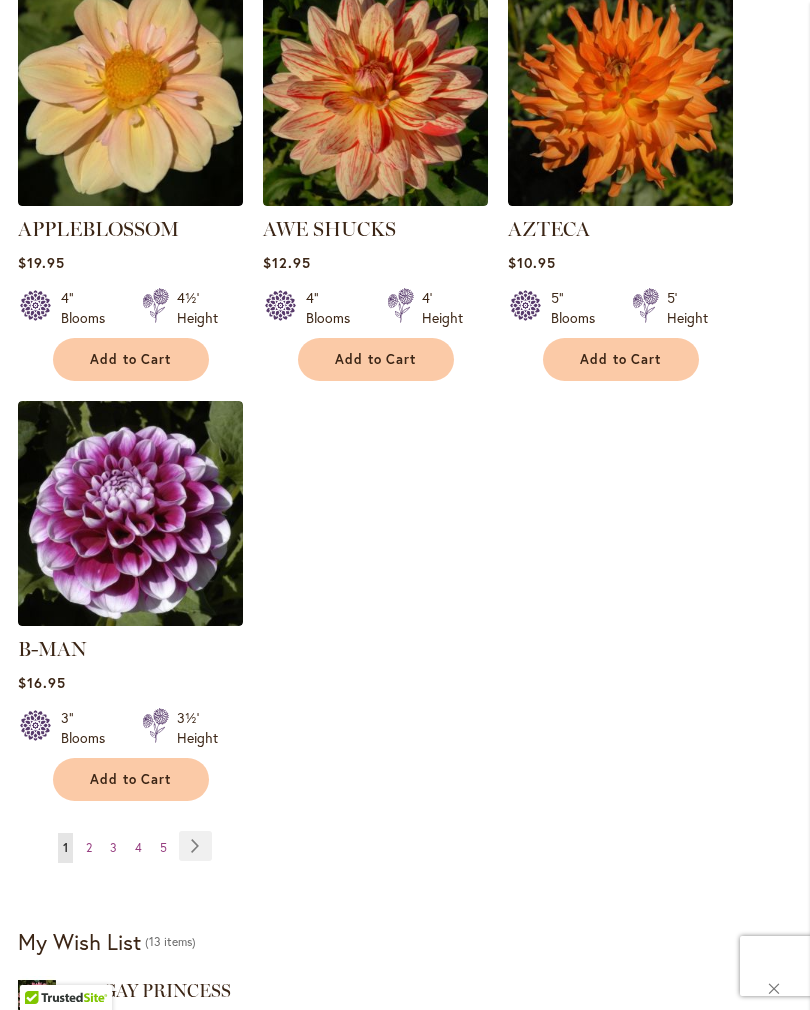 click on "Page
5" at bounding box center (163, 848) 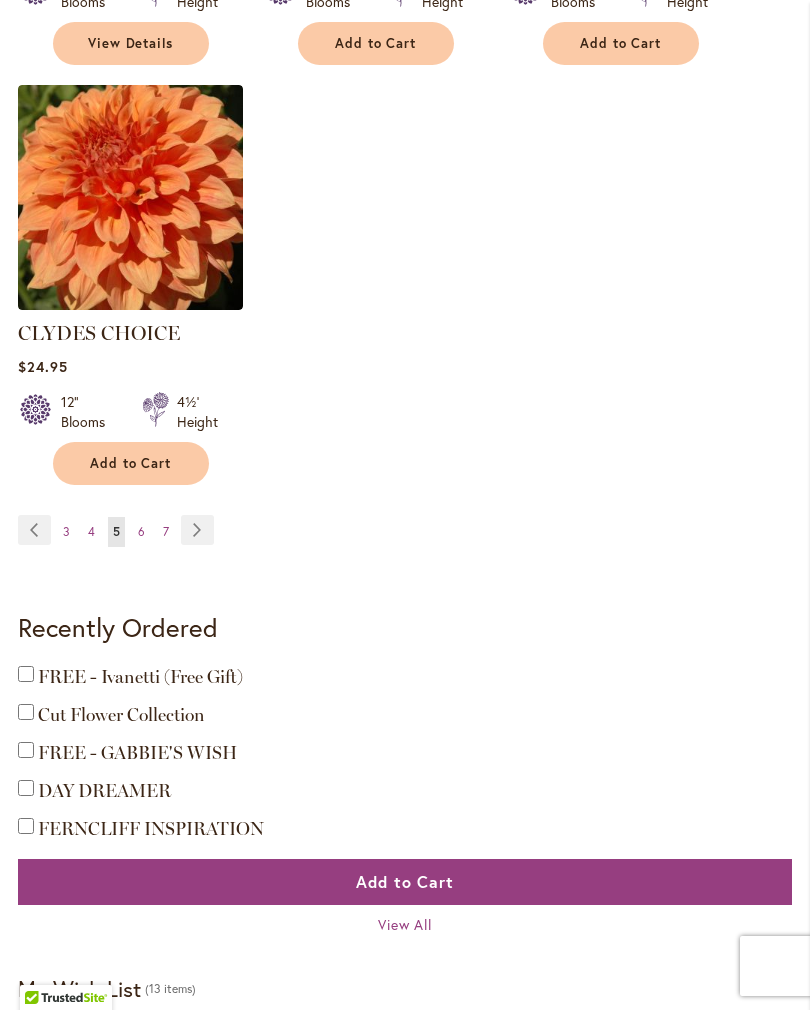 scroll, scrollTop: 2831, scrollLeft: 0, axis: vertical 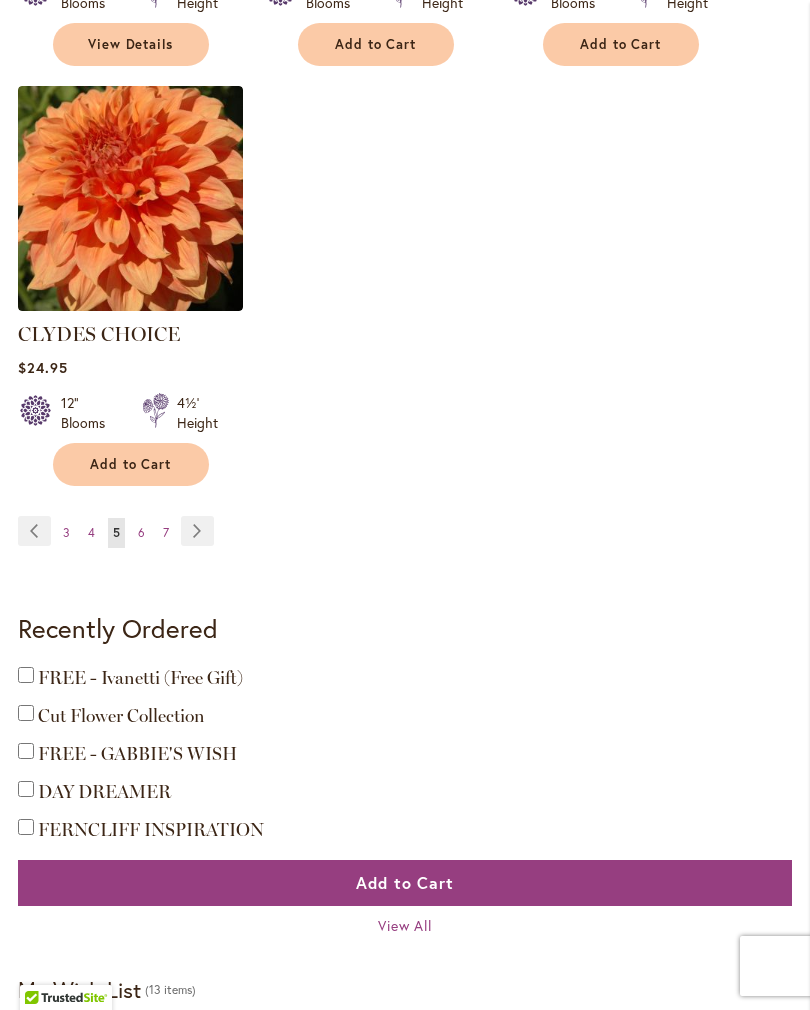 click on "Page
Next" at bounding box center (197, 531) 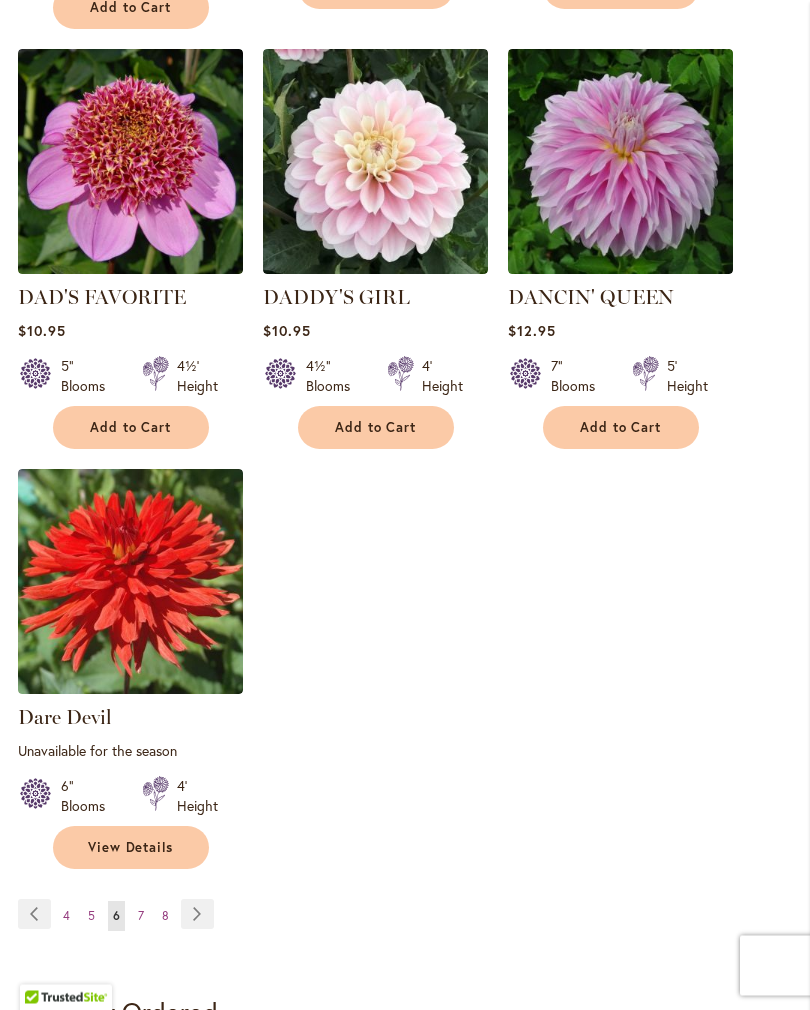 scroll, scrollTop: 2702, scrollLeft: 0, axis: vertical 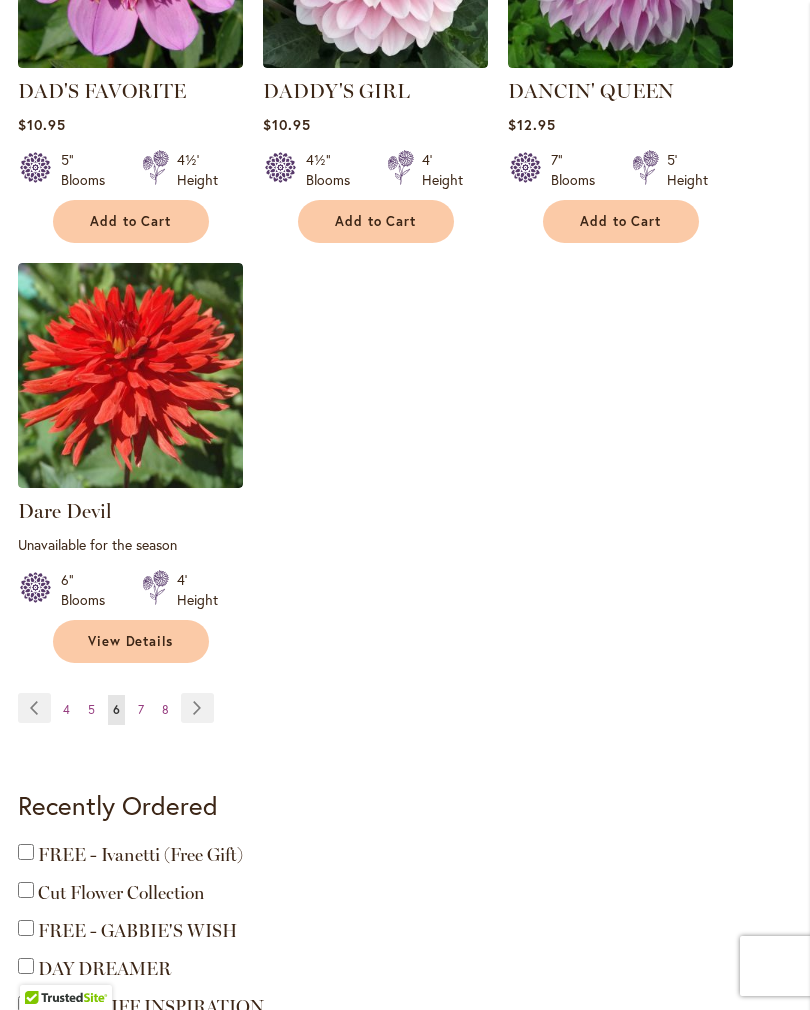 click on "Page
8" at bounding box center (165, 710) 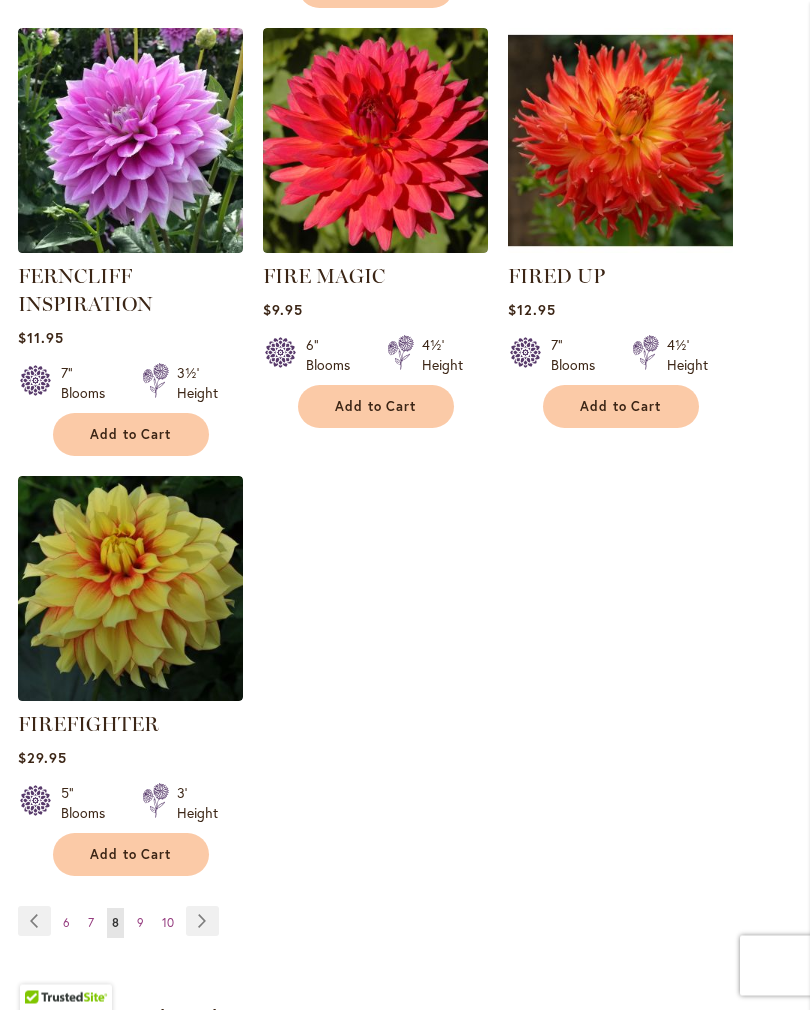 scroll, scrollTop: 2537, scrollLeft: 0, axis: vertical 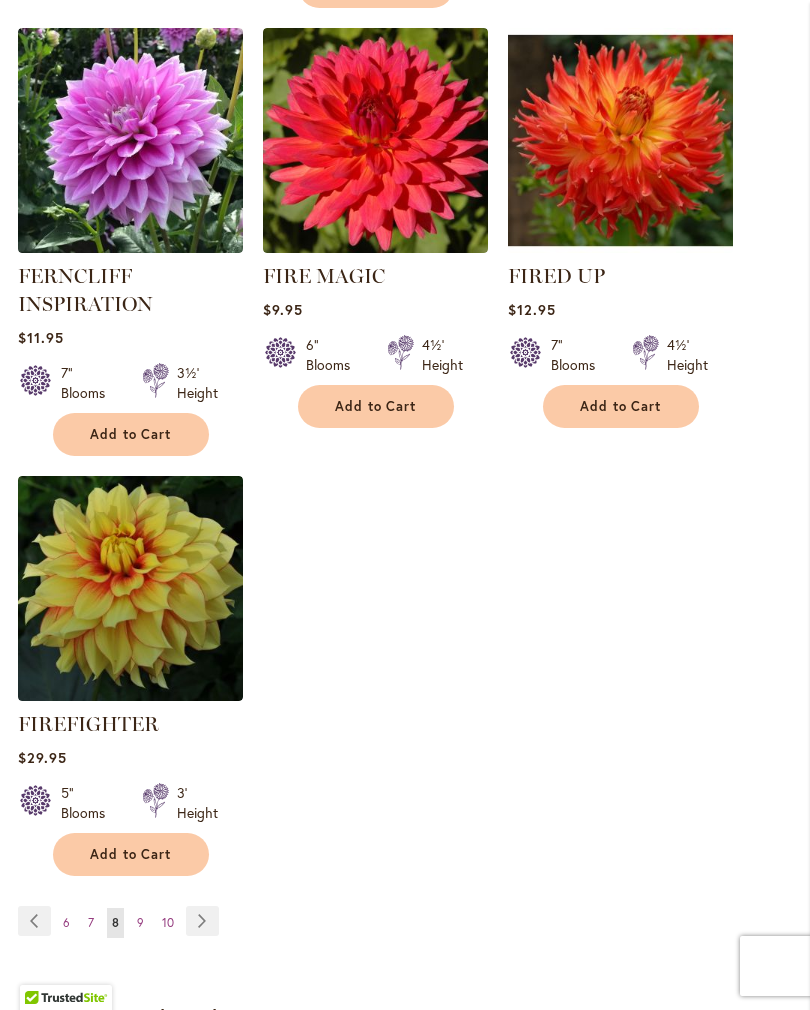 click on "Page
9" at bounding box center (140, 923) 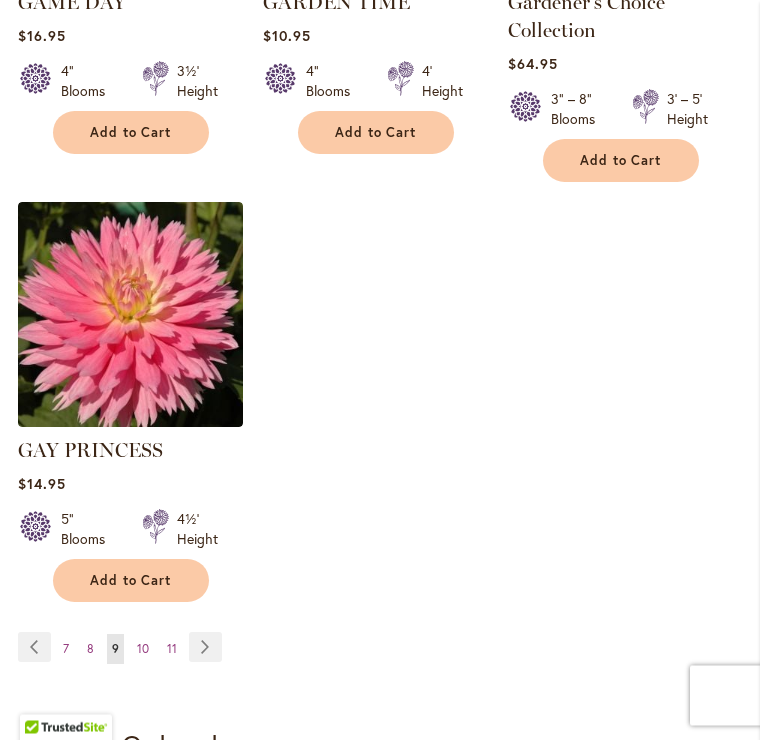 scroll, scrollTop: 2771, scrollLeft: 0, axis: vertical 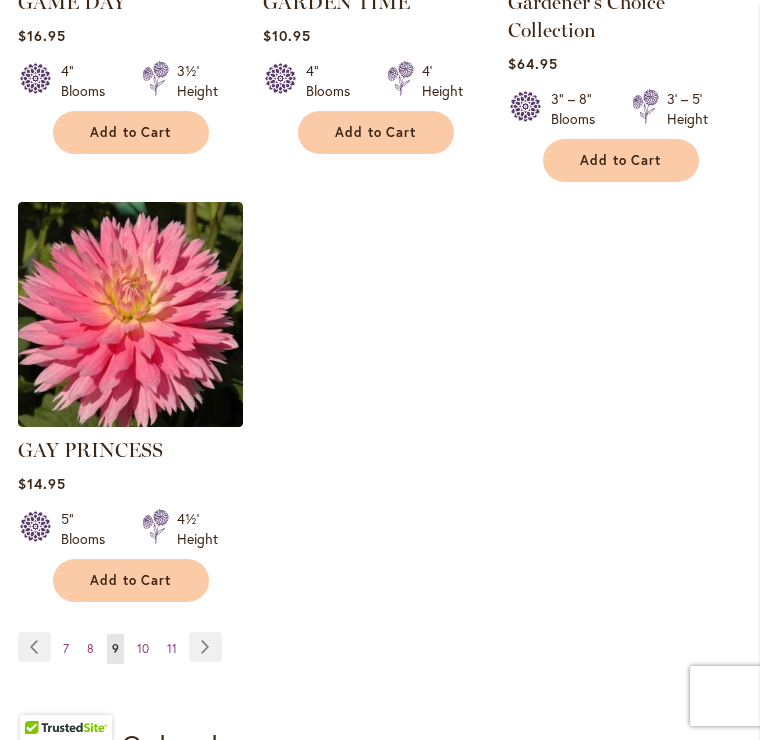 click on "Page
Next" at bounding box center (205, 647) 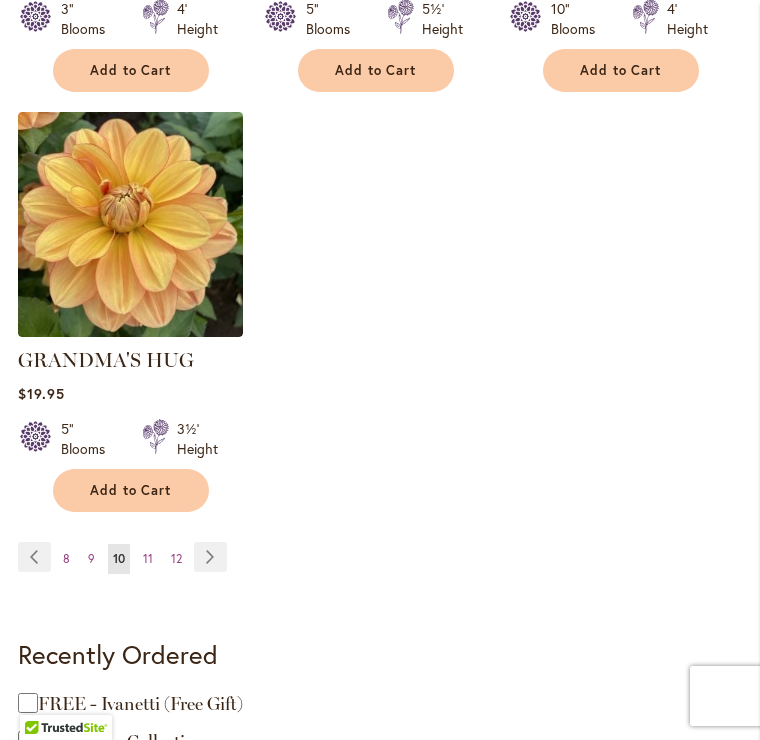 scroll, scrollTop: 2804, scrollLeft: 0, axis: vertical 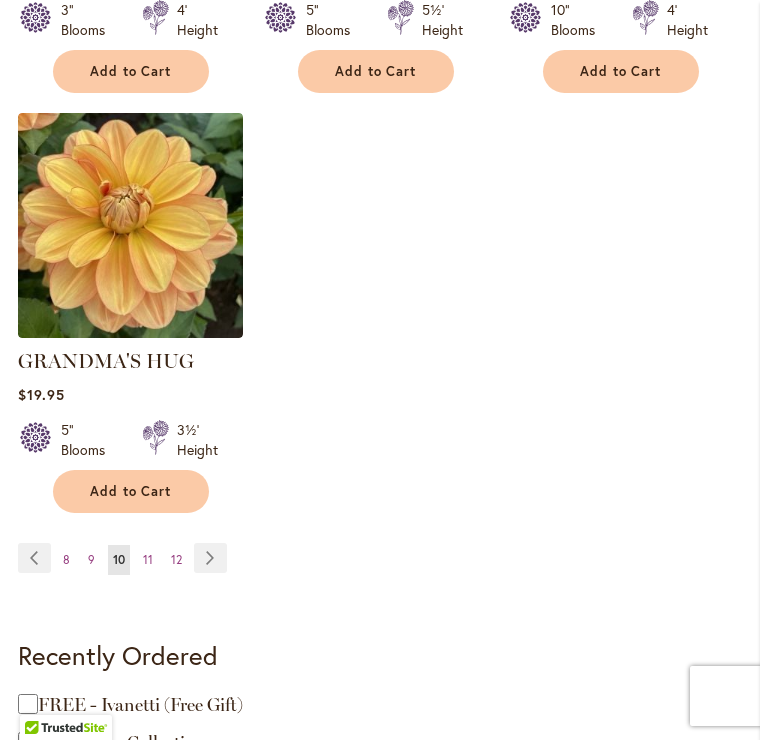 click on "Page
Next" at bounding box center [210, 558] 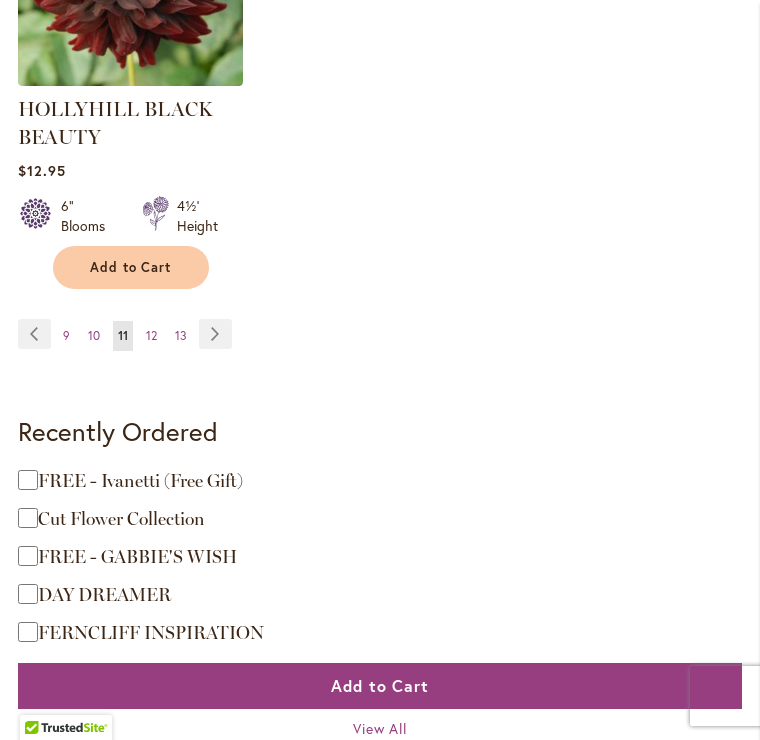 scroll, scrollTop: 3127, scrollLeft: 0, axis: vertical 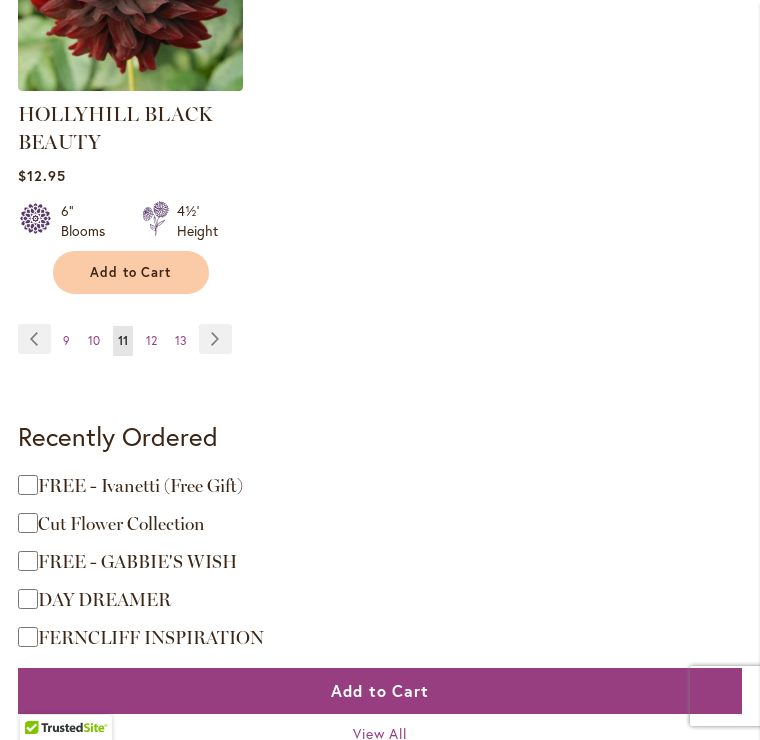 click on "Page
Next" at bounding box center (215, 339) 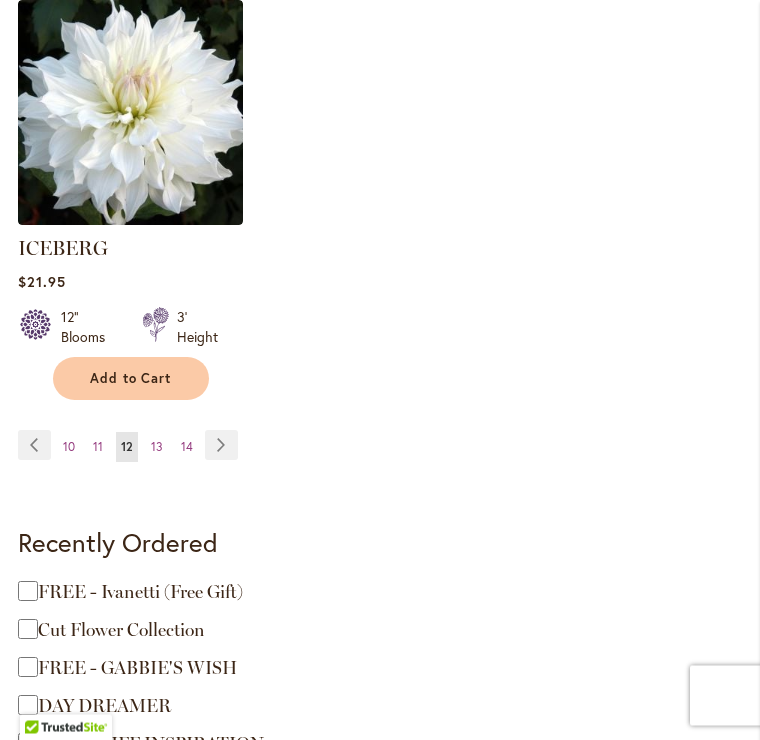 scroll, scrollTop: 2917, scrollLeft: 0, axis: vertical 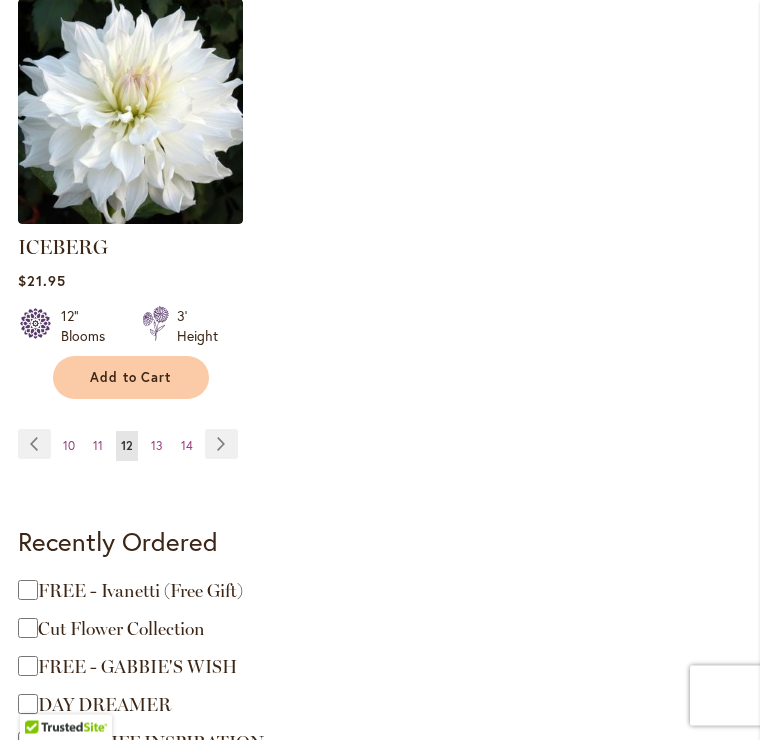 click on "Page
Next" at bounding box center (221, 445) 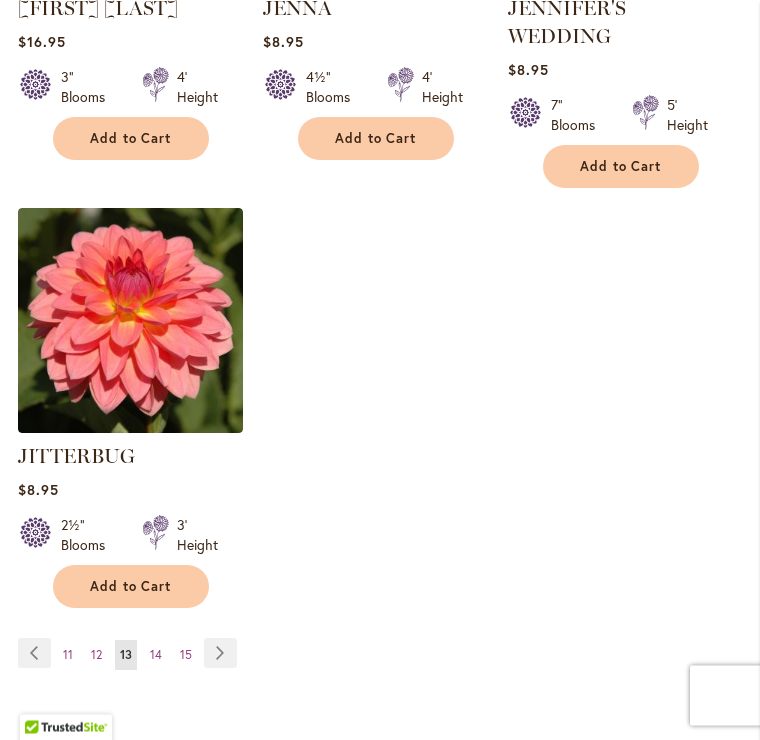 scroll, scrollTop: 2758, scrollLeft: 0, axis: vertical 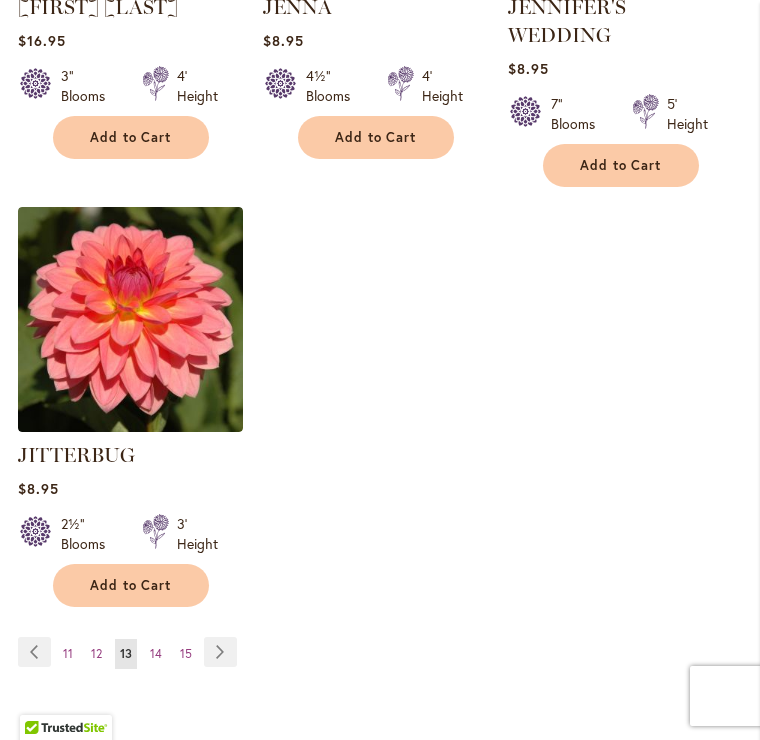 click on "Page
Next" at bounding box center (220, 652) 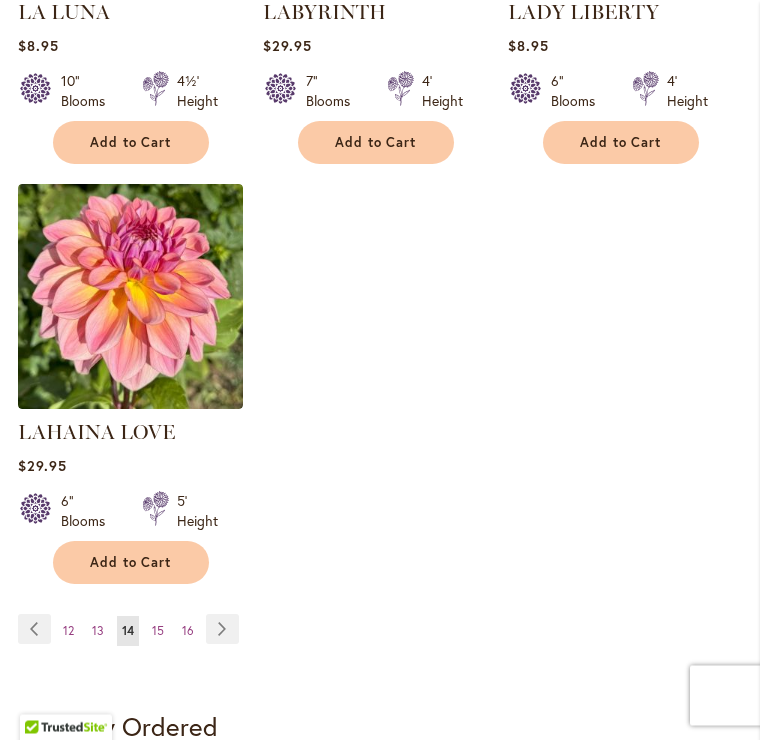 scroll, scrollTop: 2735, scrollLeft: 0, axis: vertical 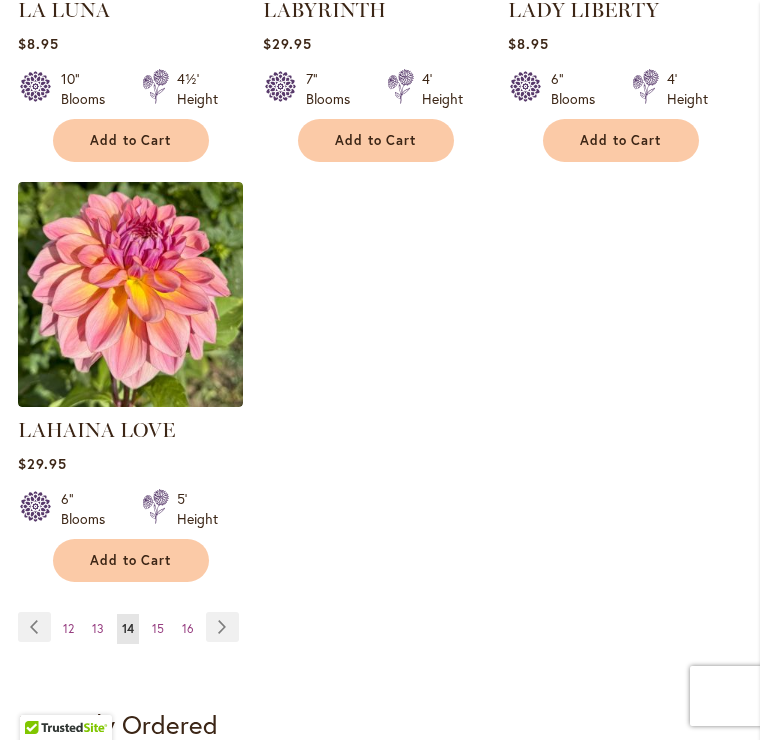 click on "Page
Next" at bounding box center [222, 627] 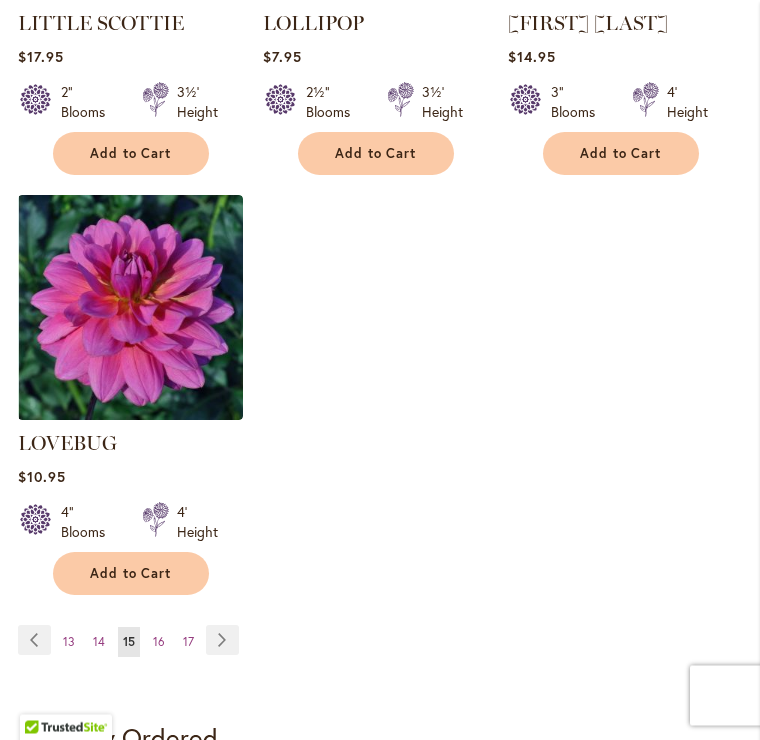 scroll, scrollTop: 2750, scrollLeft: 0, axis: vertical 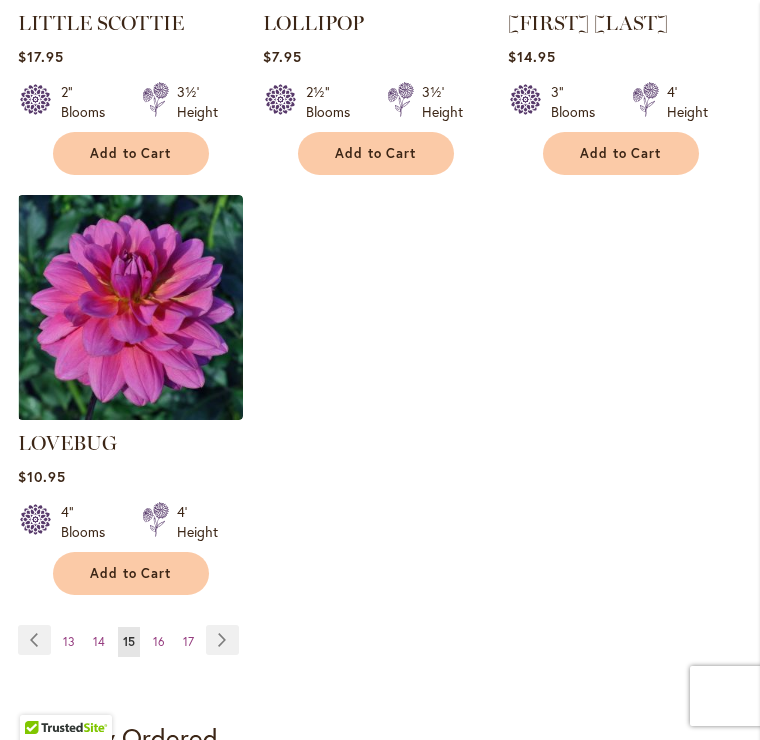 click on "Page
Next" at bounding box center (222, 640) 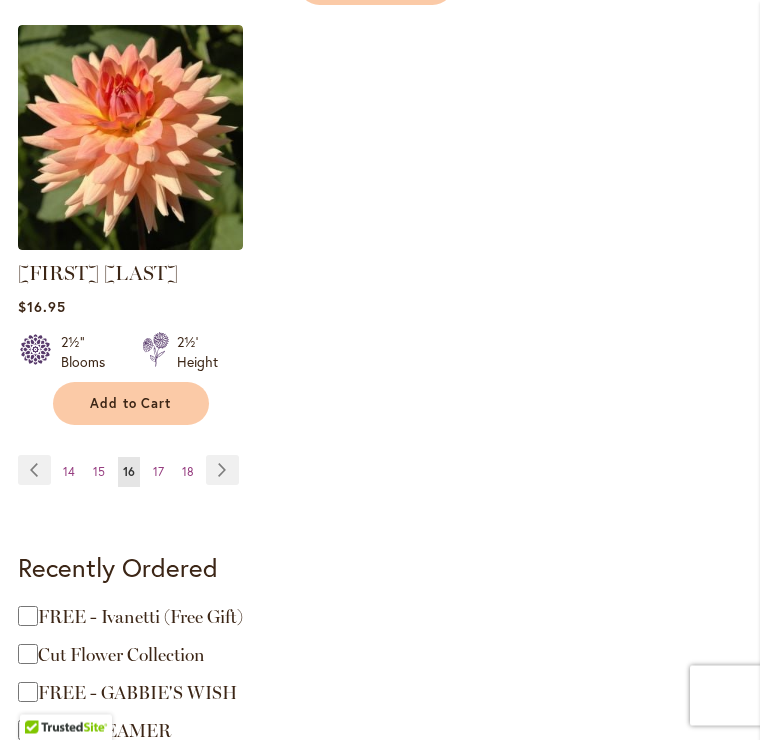 scroll, scrollTop: 2920, scrollLeft: 0, axis: vertical 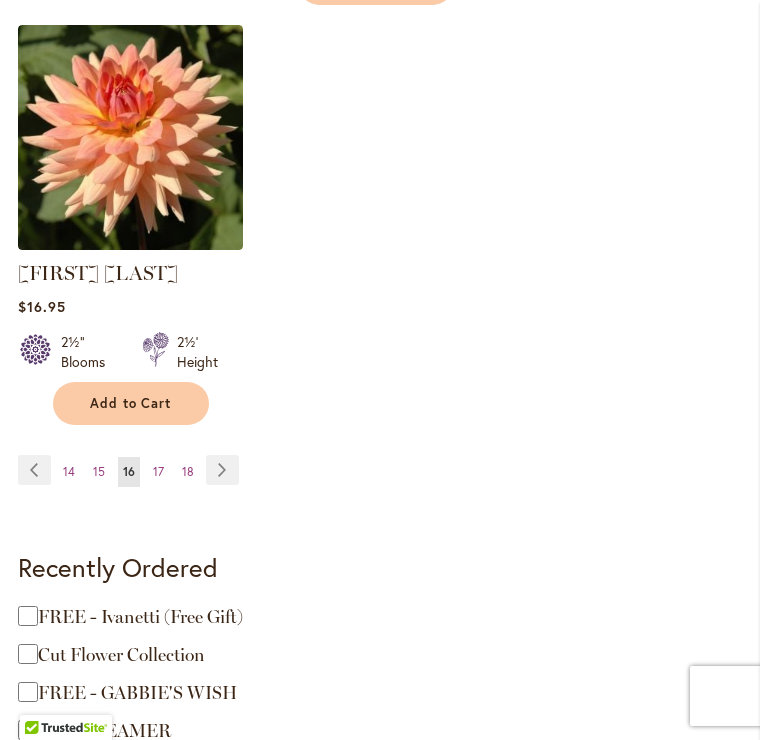 click on "Page
Next" at bounding box center (222, 470) 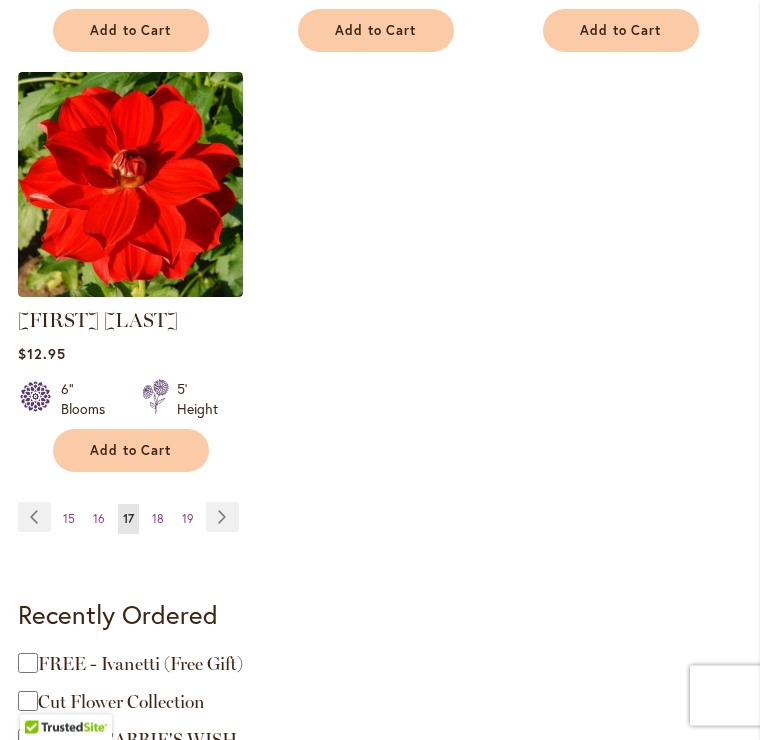 scroll, scrollTop: 2901, scrollLeft: 0, axis: vertical 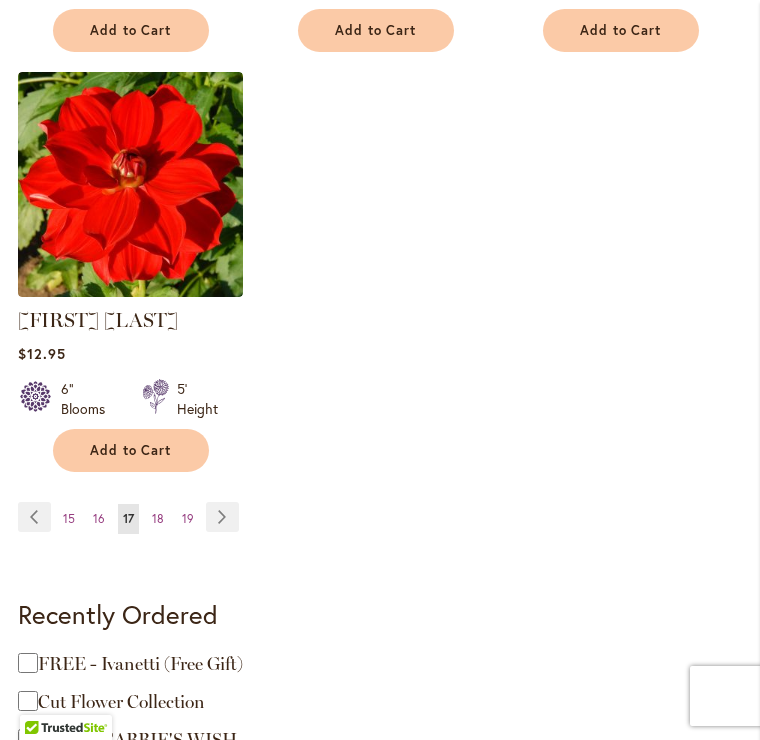 click on "Page
Next" at bounding box center [222, 517] 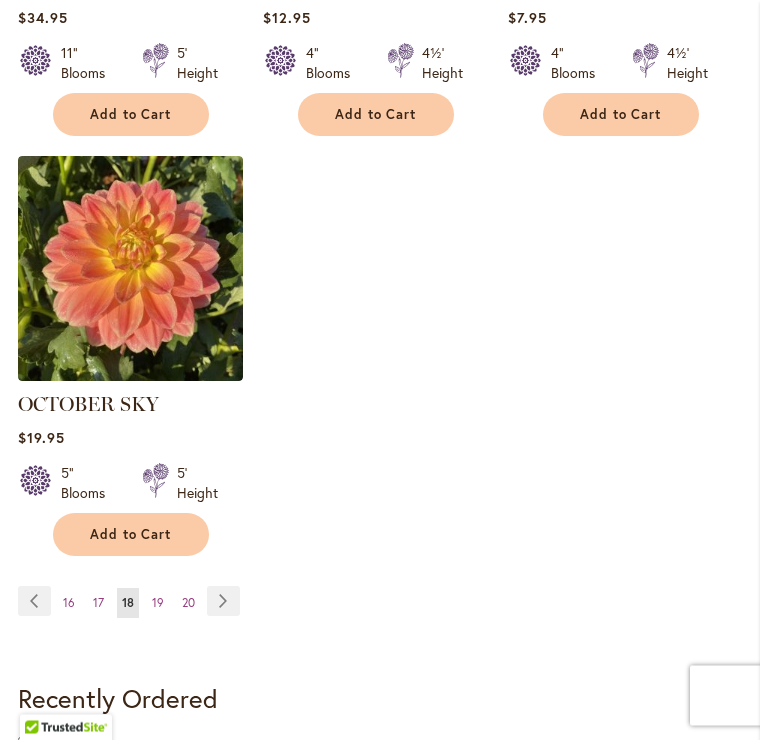 scroll, scrollTop: 2763, scrollLeft: 0, axis: vertical 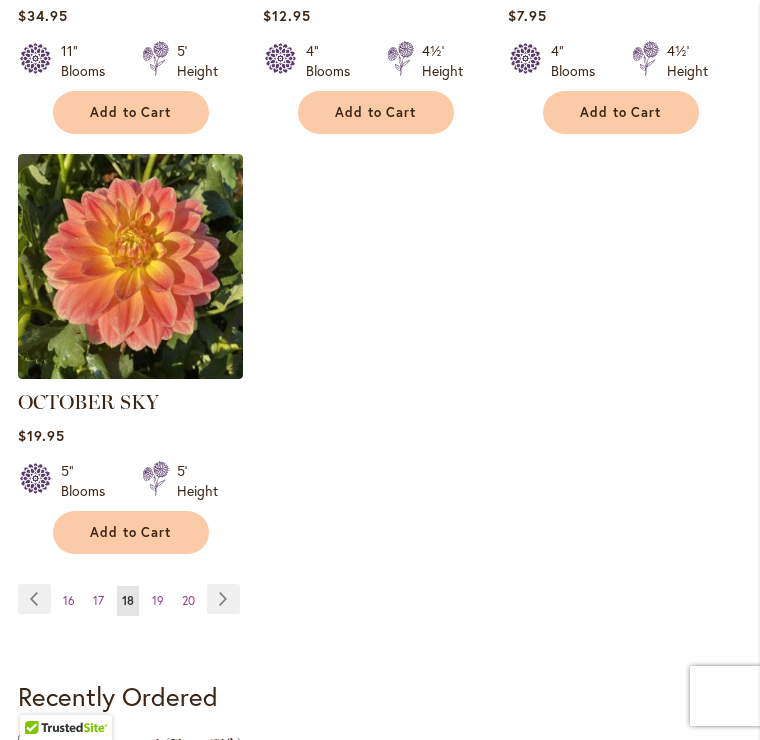 click on "Page
Next" at bounding box center [223, 599] 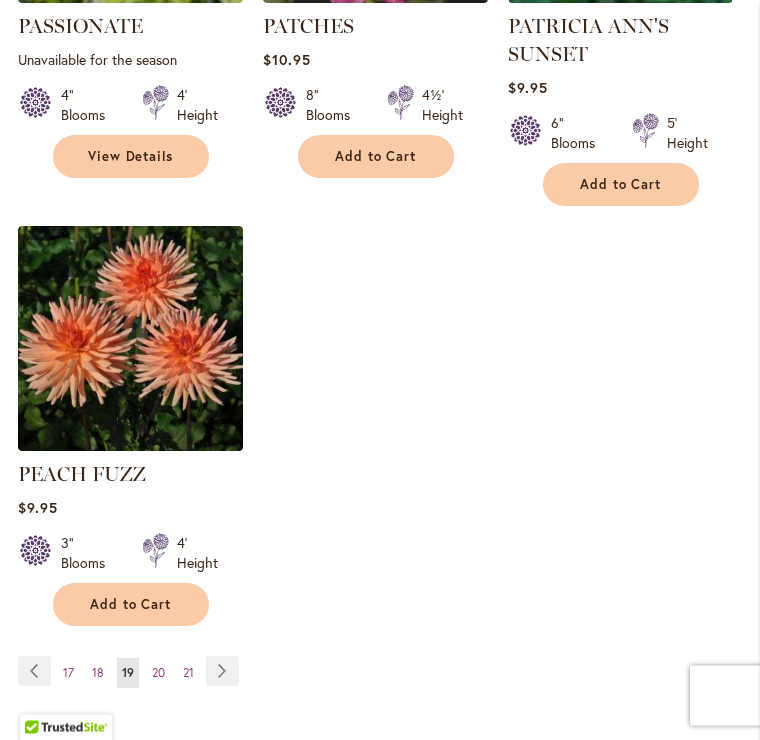 scroll, scrollTop: 2720, scrollLeft: 0, axis: vertical 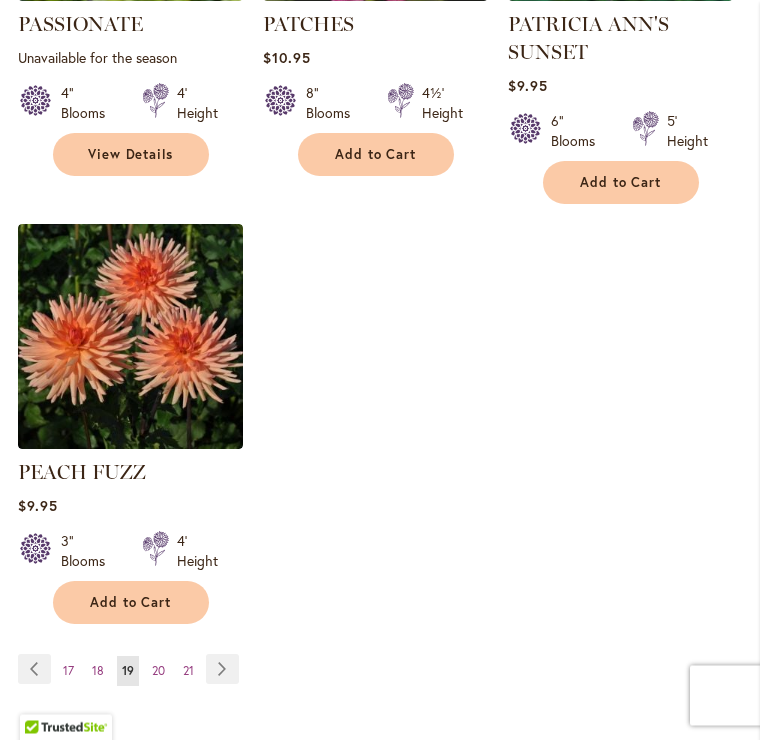 click on "**********" at bounding box center (380, -634) 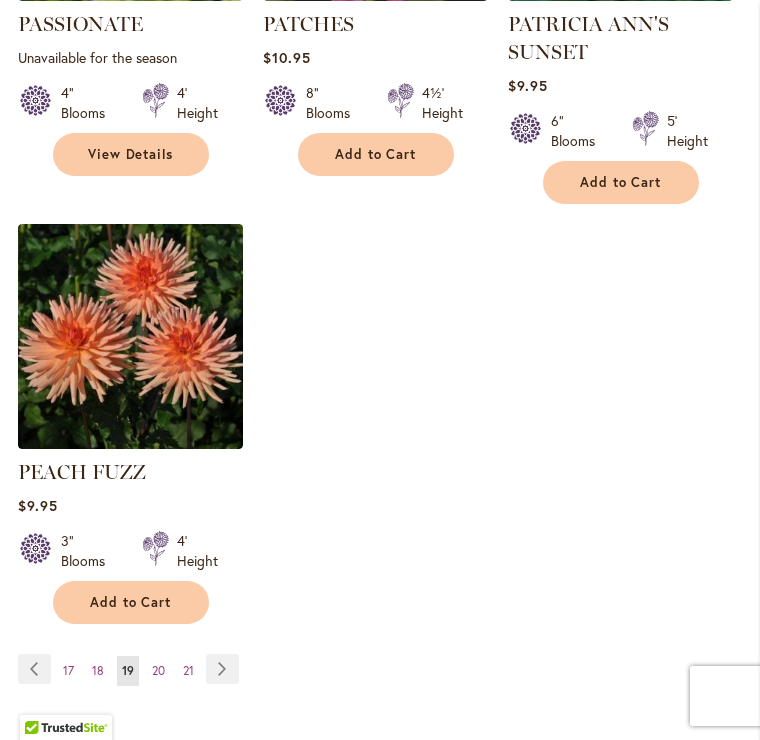 click on "Page
21" at bounding box center (188, 671) 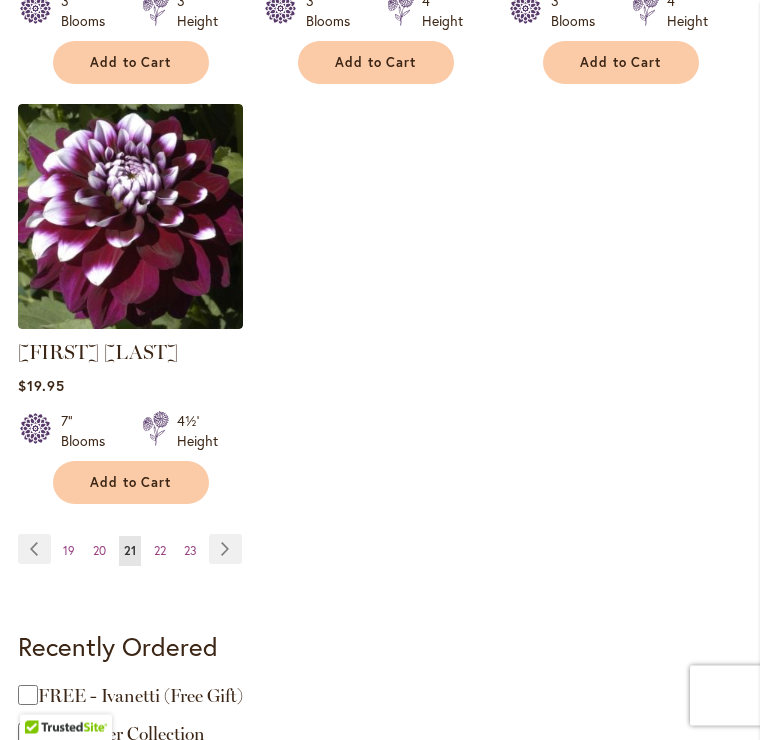 scroll, scrollTop: 2841, scrollLeft: 0, axis: vertical 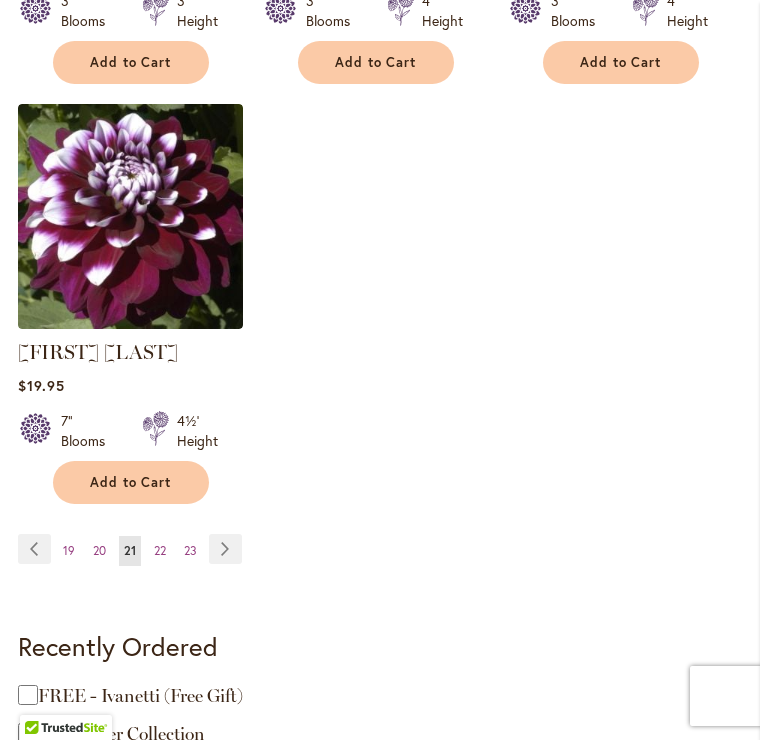click on "Page
Next" at bounding box center (225, 549) 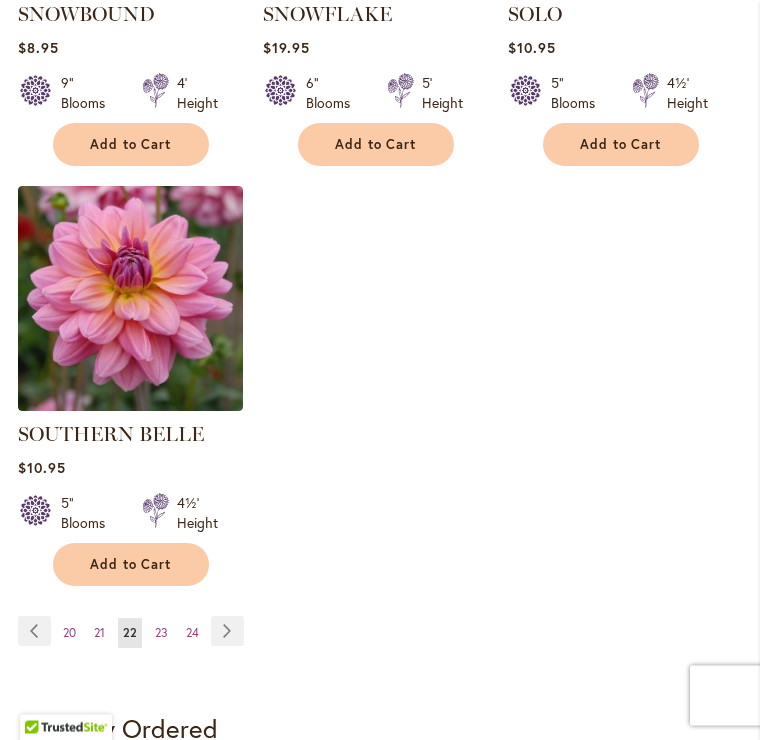 scroll, scrollTop: 2733, scrollLeft: 0, axis: vertical 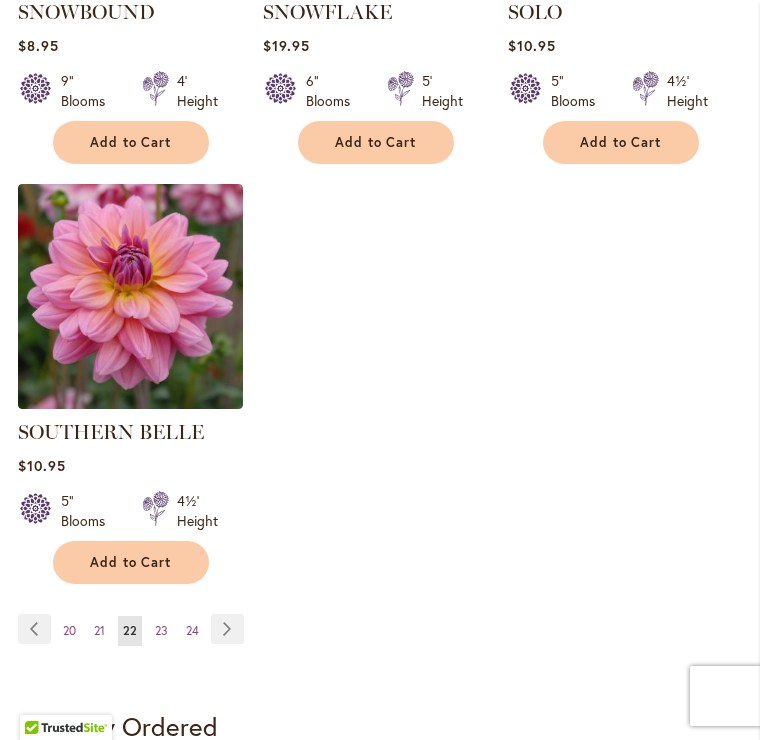click on "Page
Next" at bounding box center [227, 629] 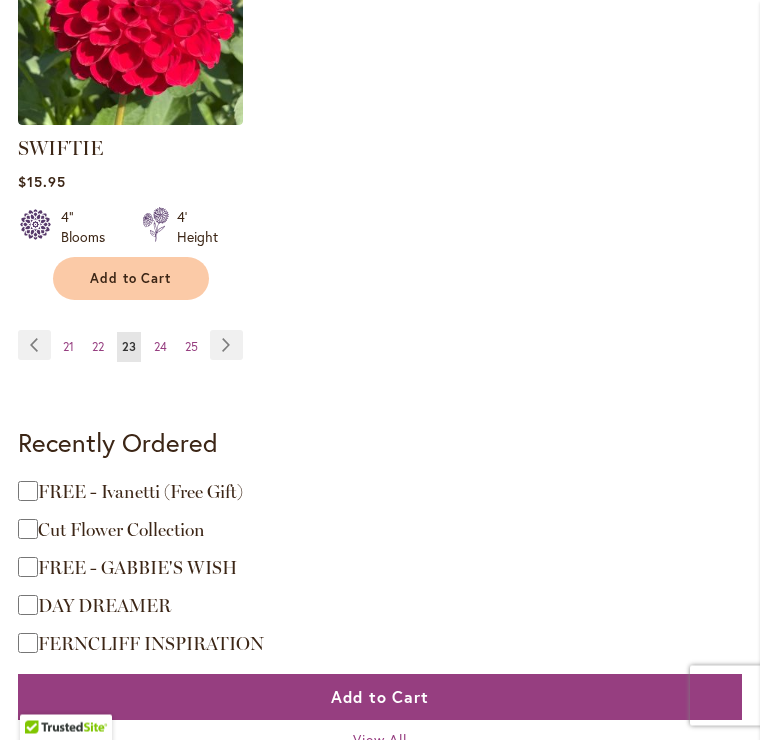 scroll, scrollTop: 3050, scrollLeft: 0, axis: vertical 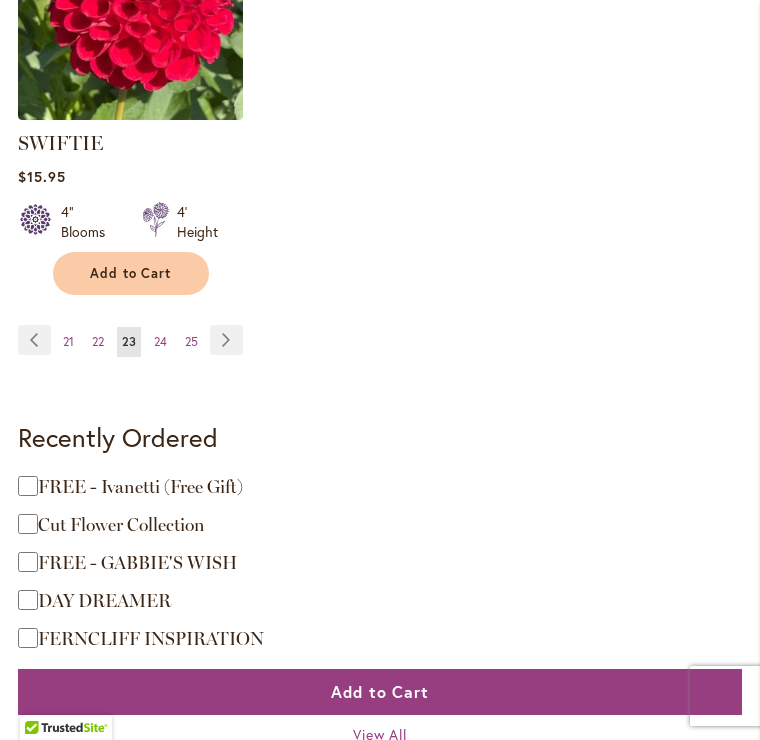 click on "Page
Next" at bounding box center [226, 340] 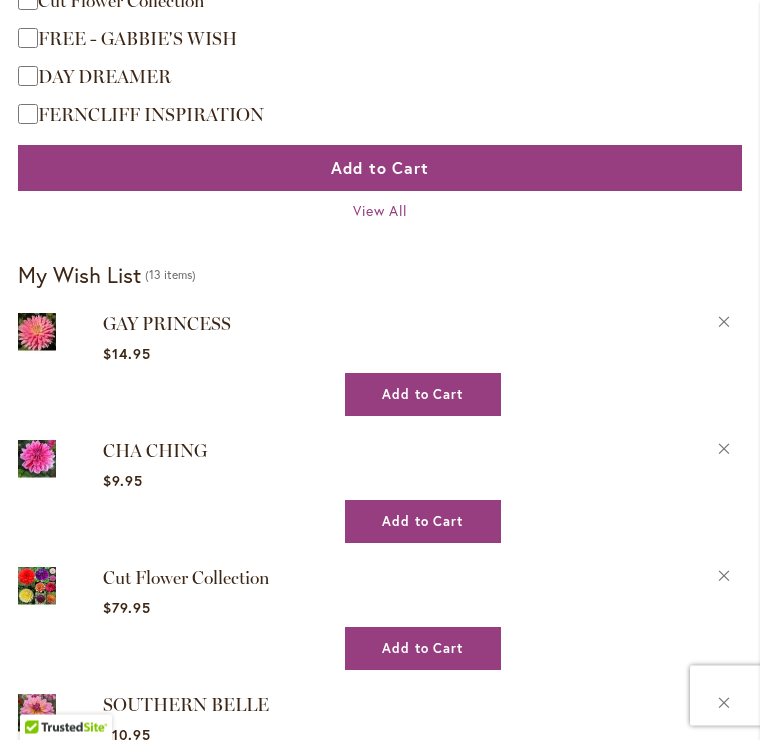 scroll, scrollTop: 3546, scrollLeft: 0, axis: vertical 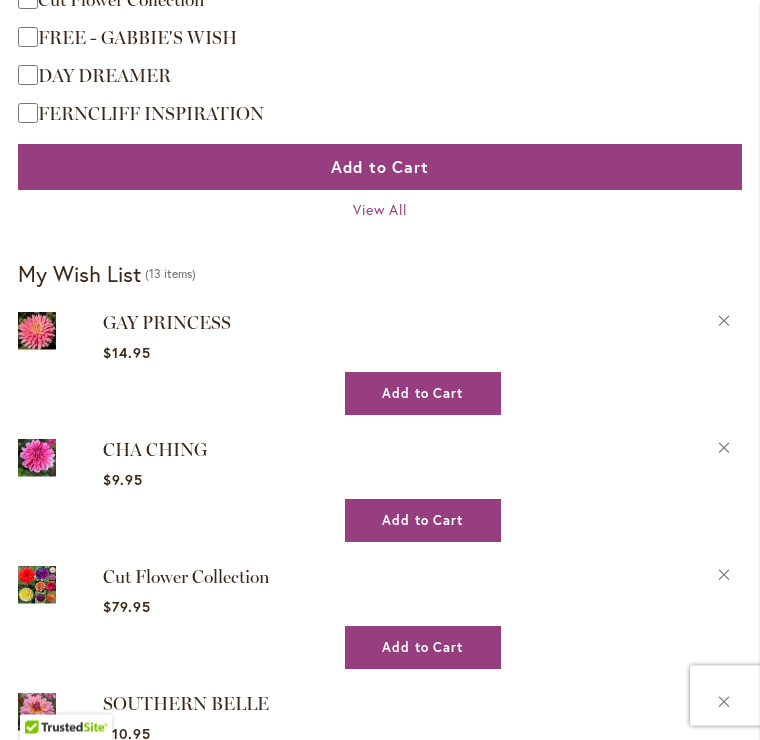click on "Recently Ordered
Last Ordered Items
Add to Cart
FREE -  Ivanetti (Free Gift)
Add to Cart
Cut Flower Collection
Add to Cart" at bounding box center [380, 959] 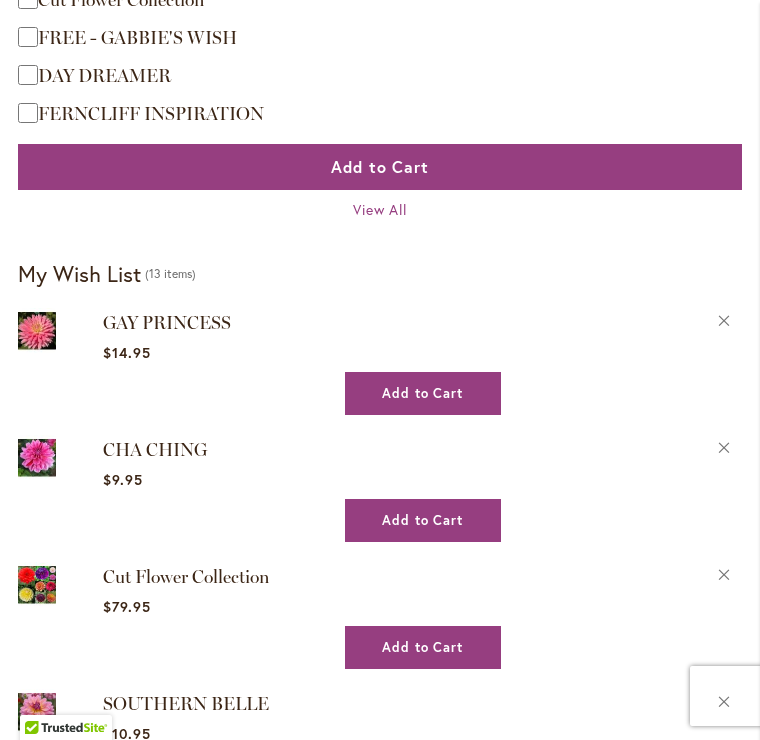 click on "View All" at bounding box center (380, 209) 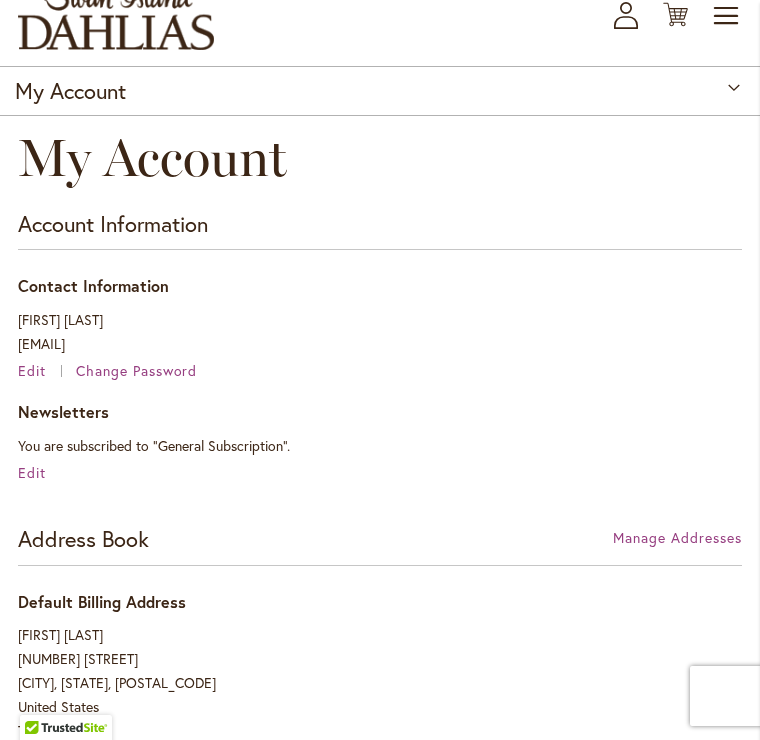 scroll, scrollTop: 0, scrollLeft: 0, axis: both 